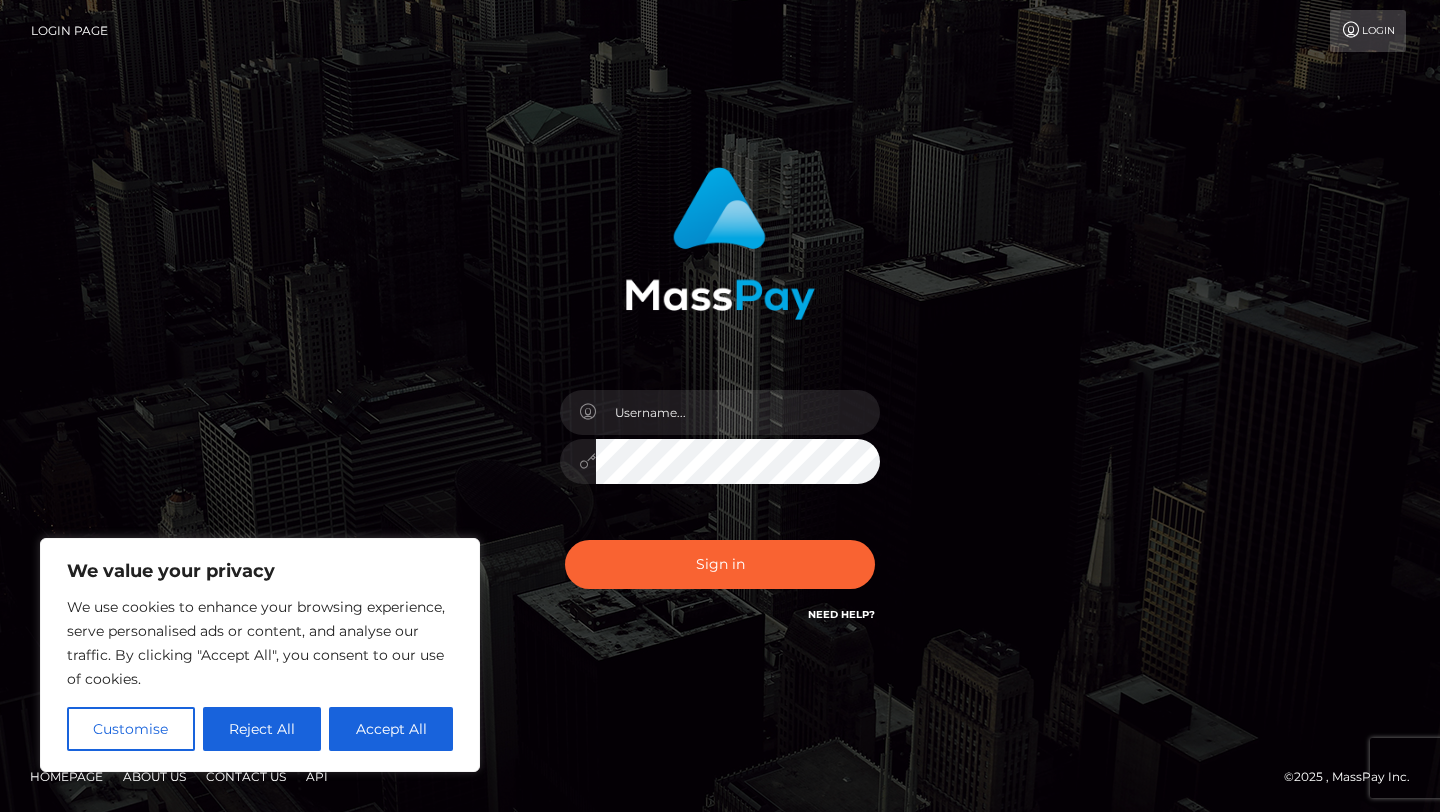 scroll, scrollTop: 0, scrollLeft: 0, axis: both 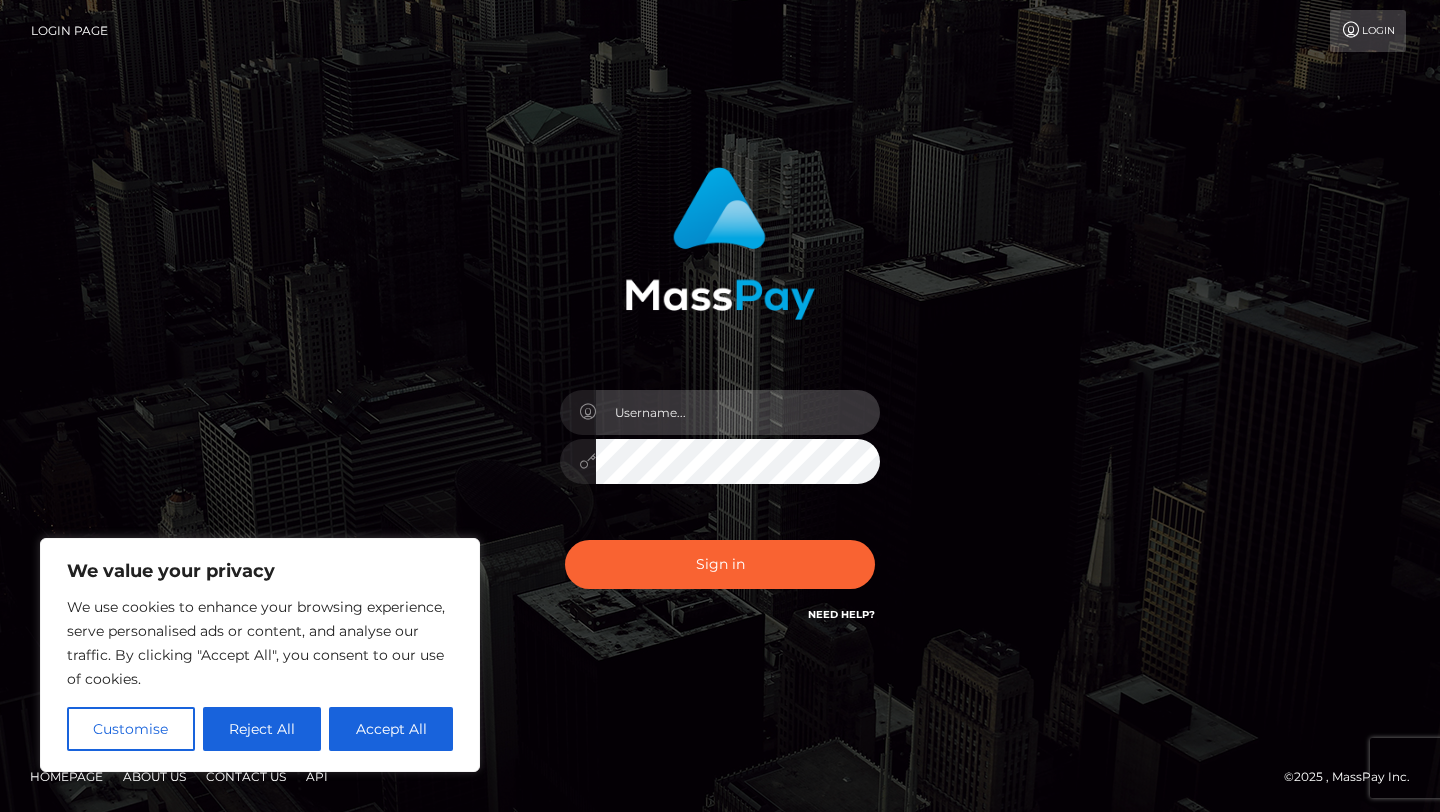 click at bounding box center (738, 412) 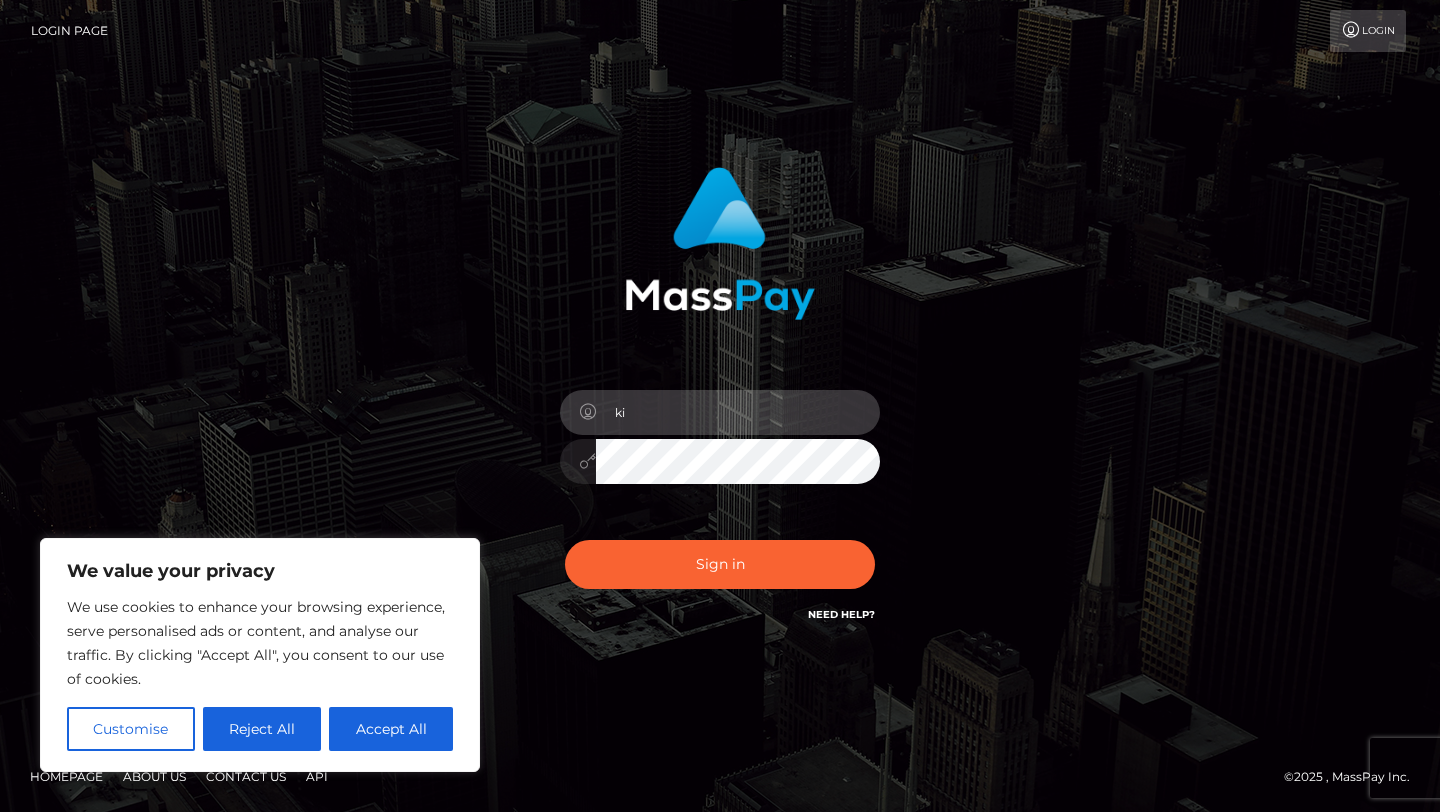 type on "kingfeetk@gmail.com" 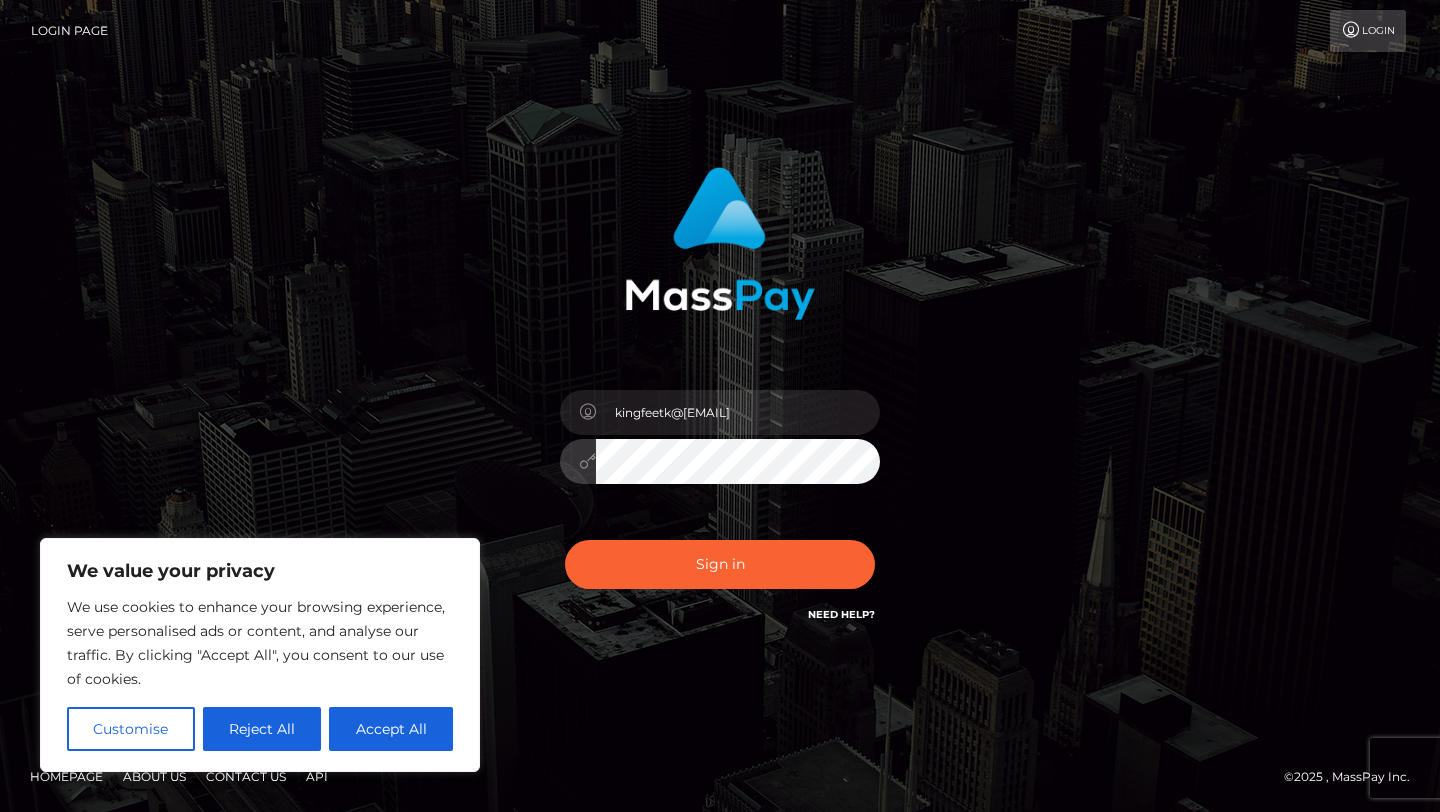 click on "Sign in" at bounding box center (720, 564) 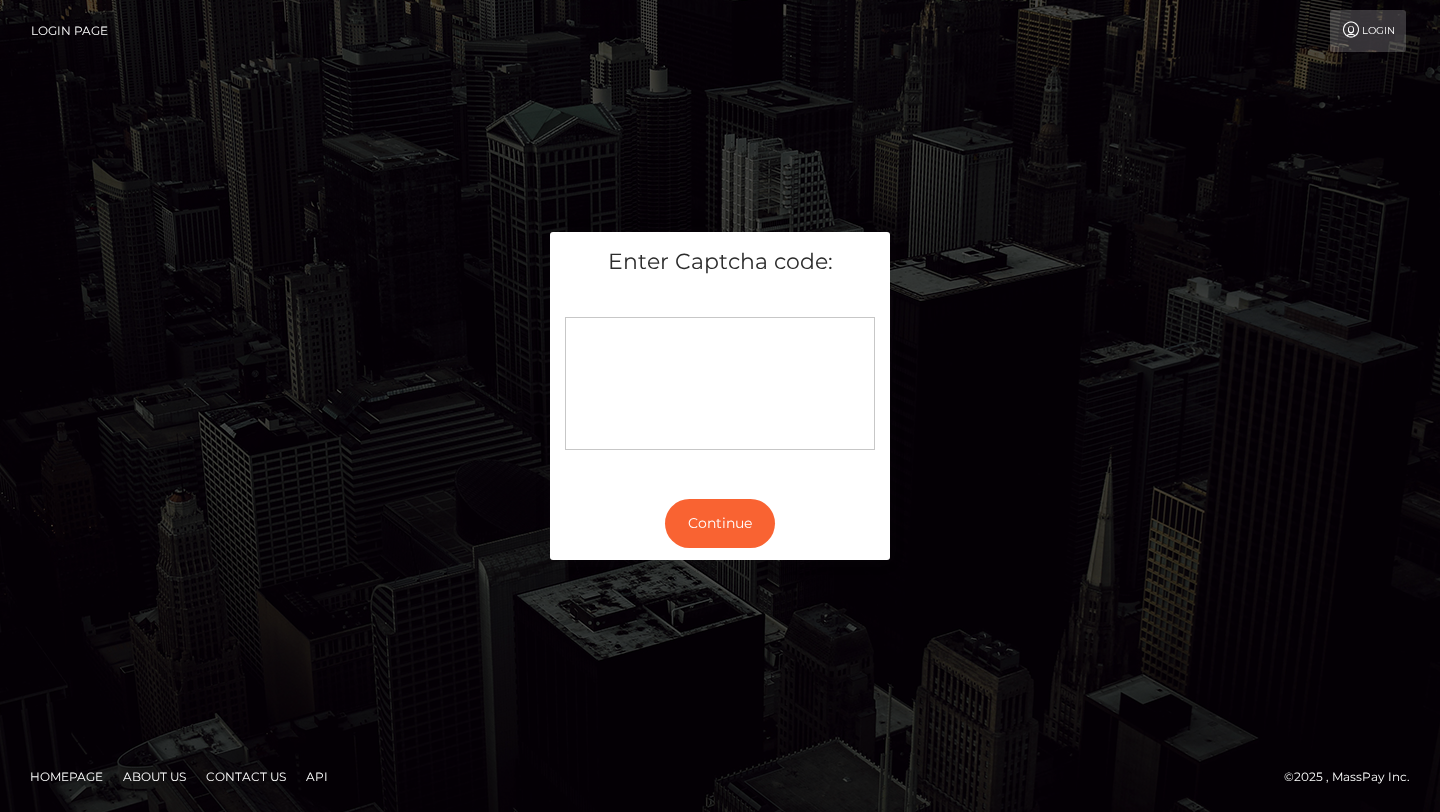 scroll, scrollTop: 0, scrollLeft: 0, axis: both 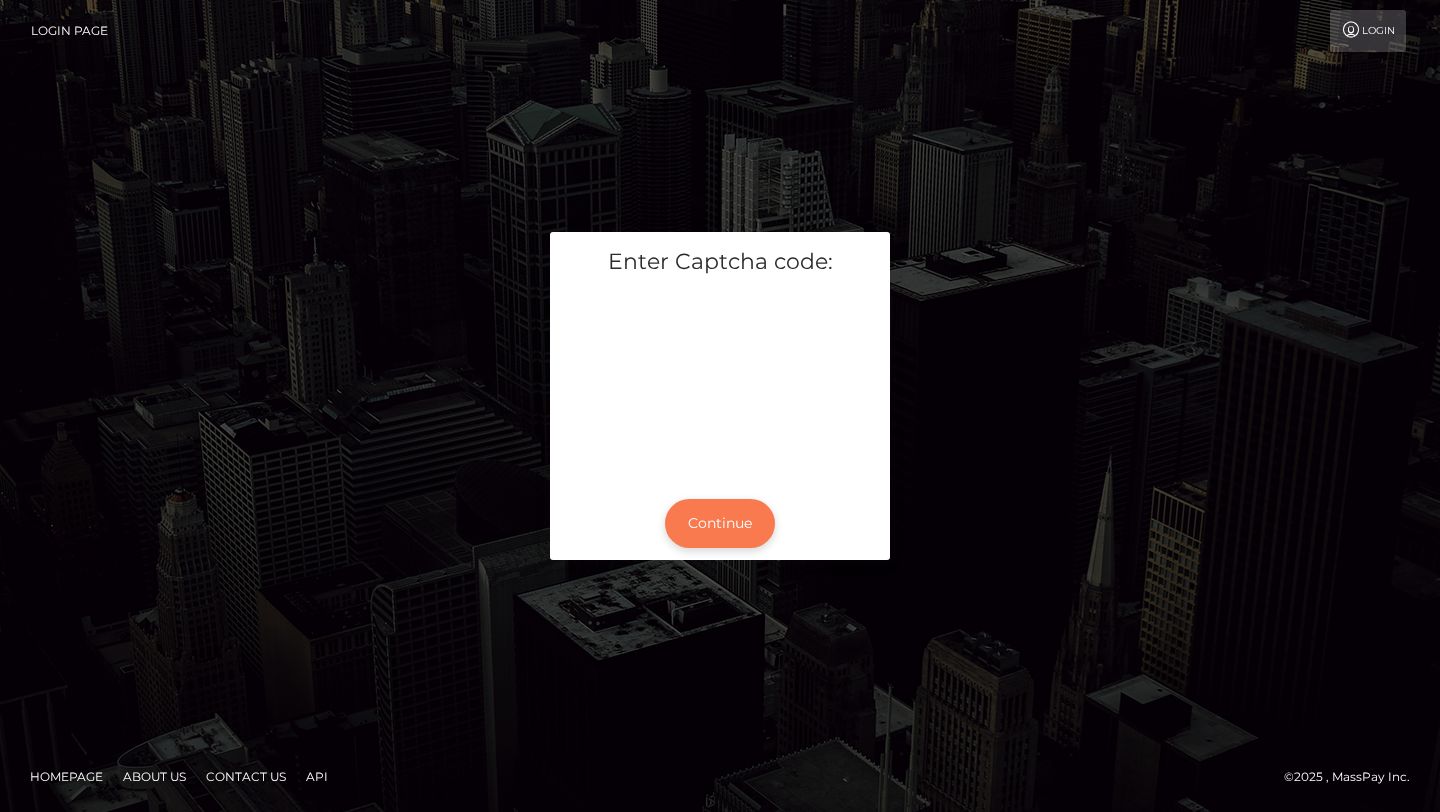 click on "Continue" at bounding box center (720, 523) 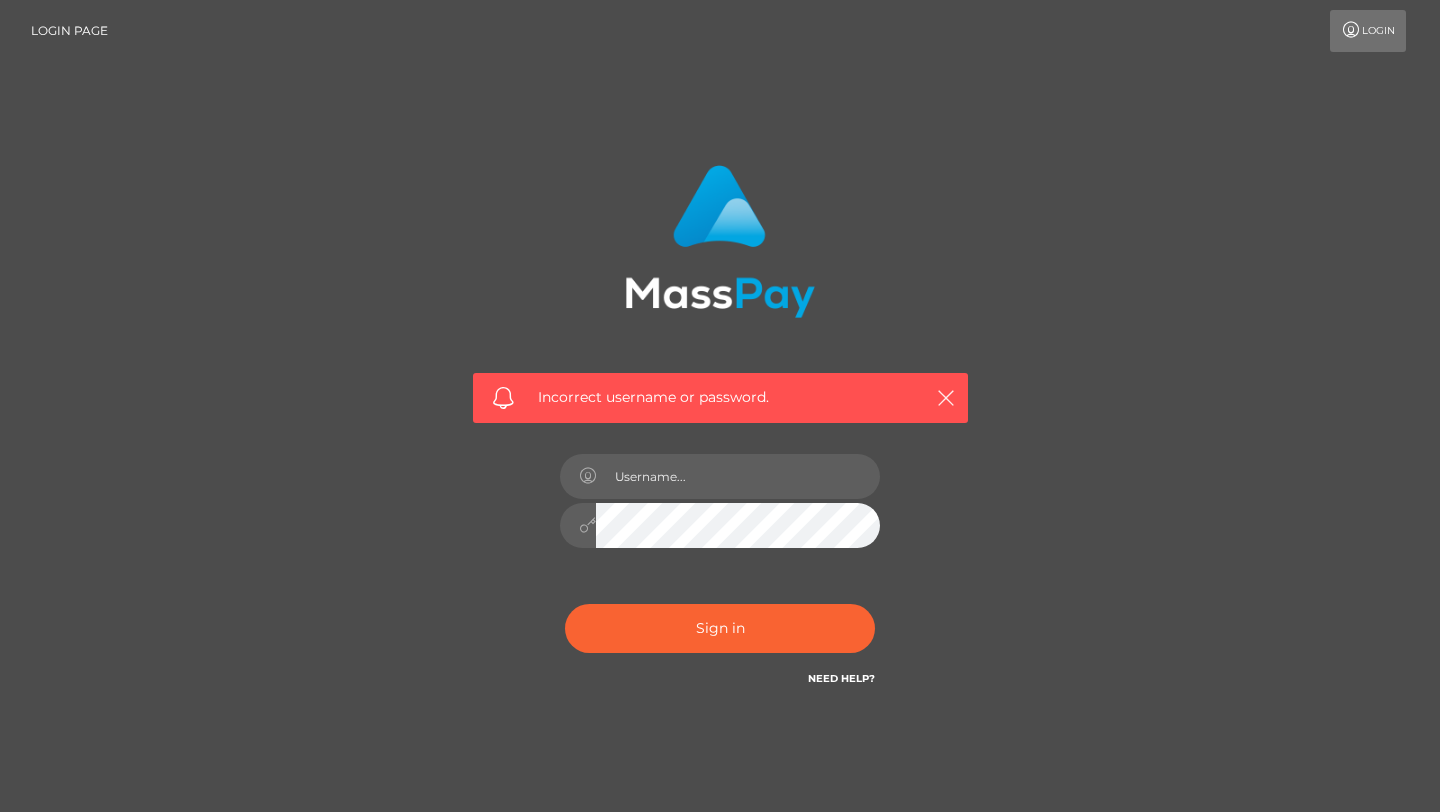 scroll, scrollTop: 0, scrollLeft: 0, axis: both 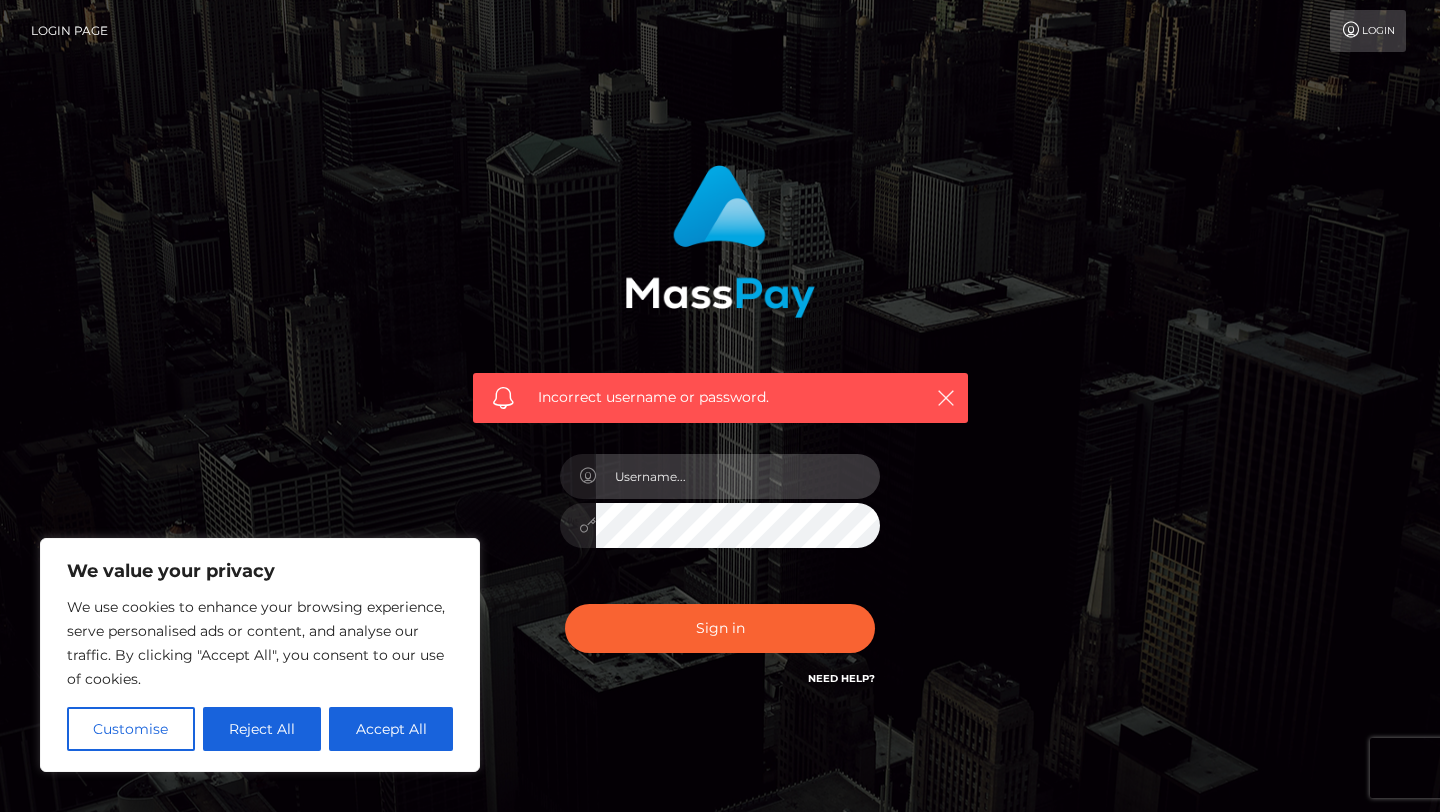 click at bounding box center [738, 476] 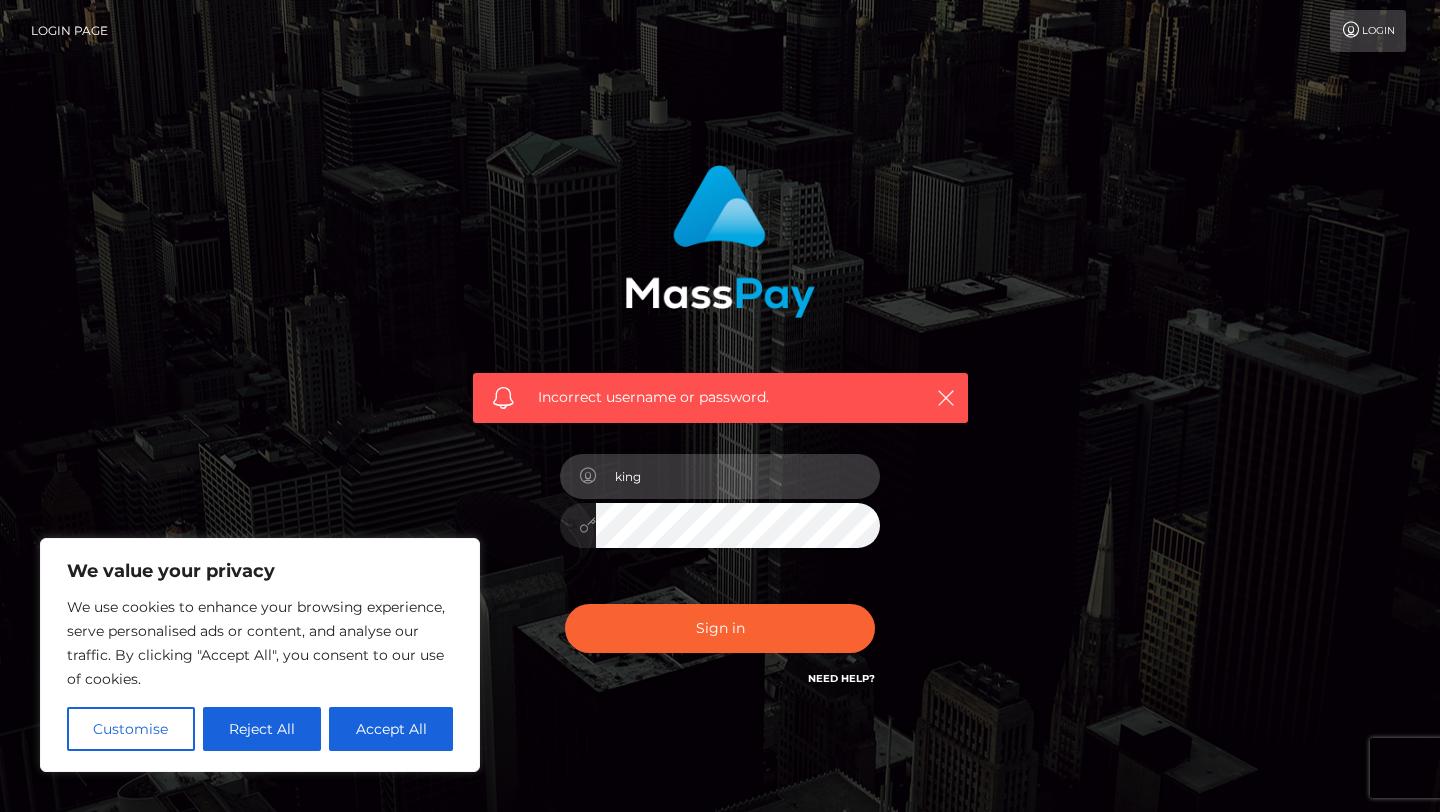 type on "kingfeetk@gmail.com" 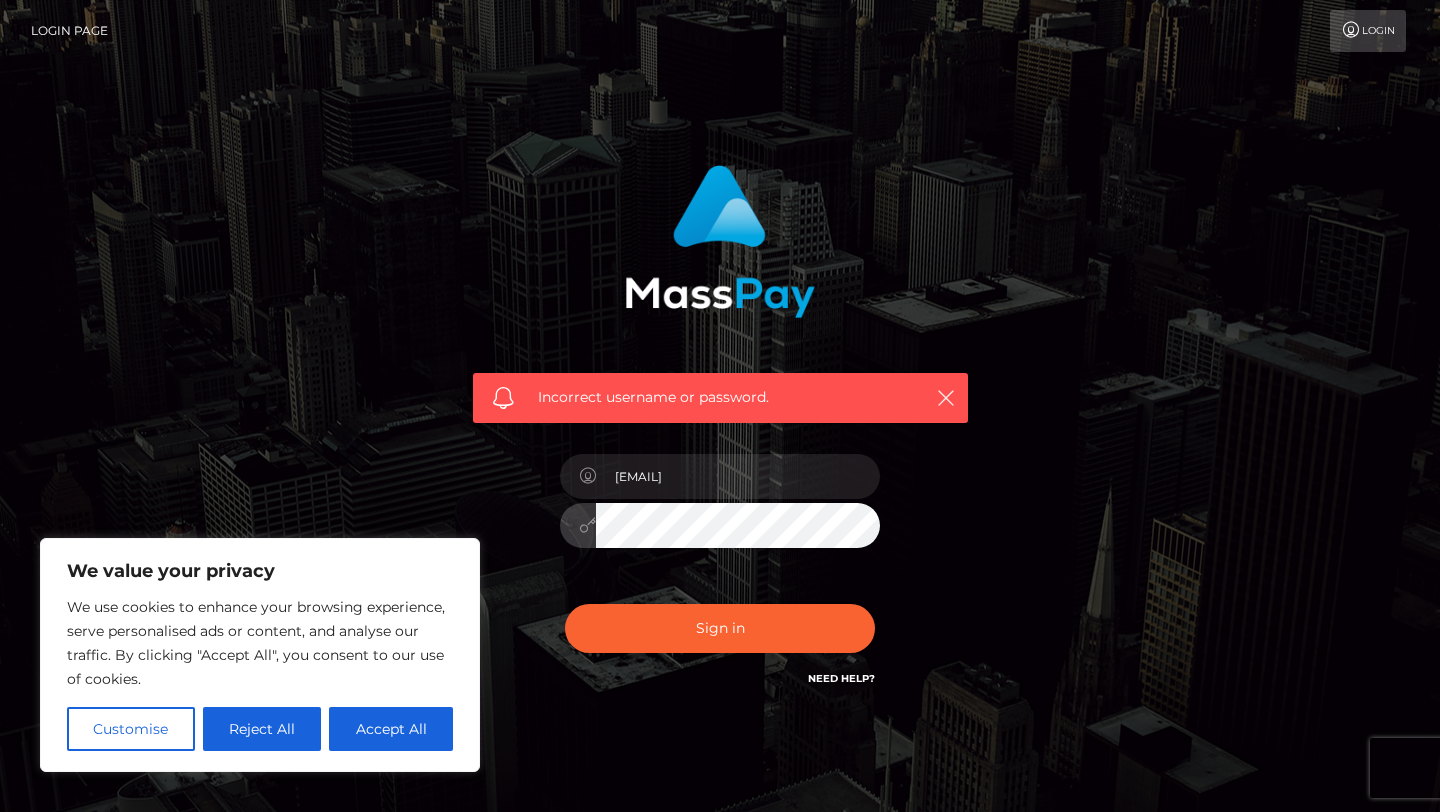 click on "Sign in" at bounding box center (720, 628) 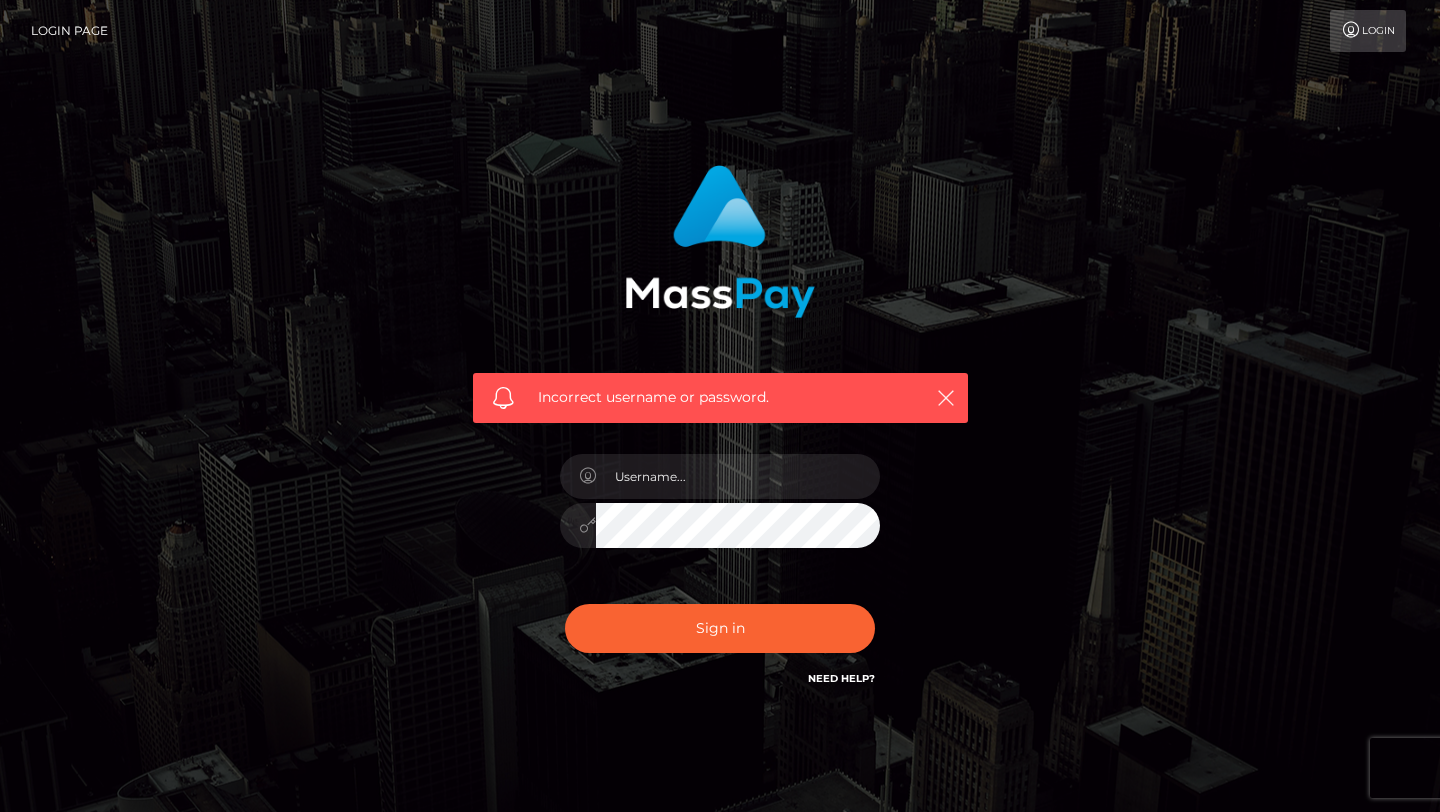 scroll, scrollTop: 0, scrollLeft: 0, axis: both 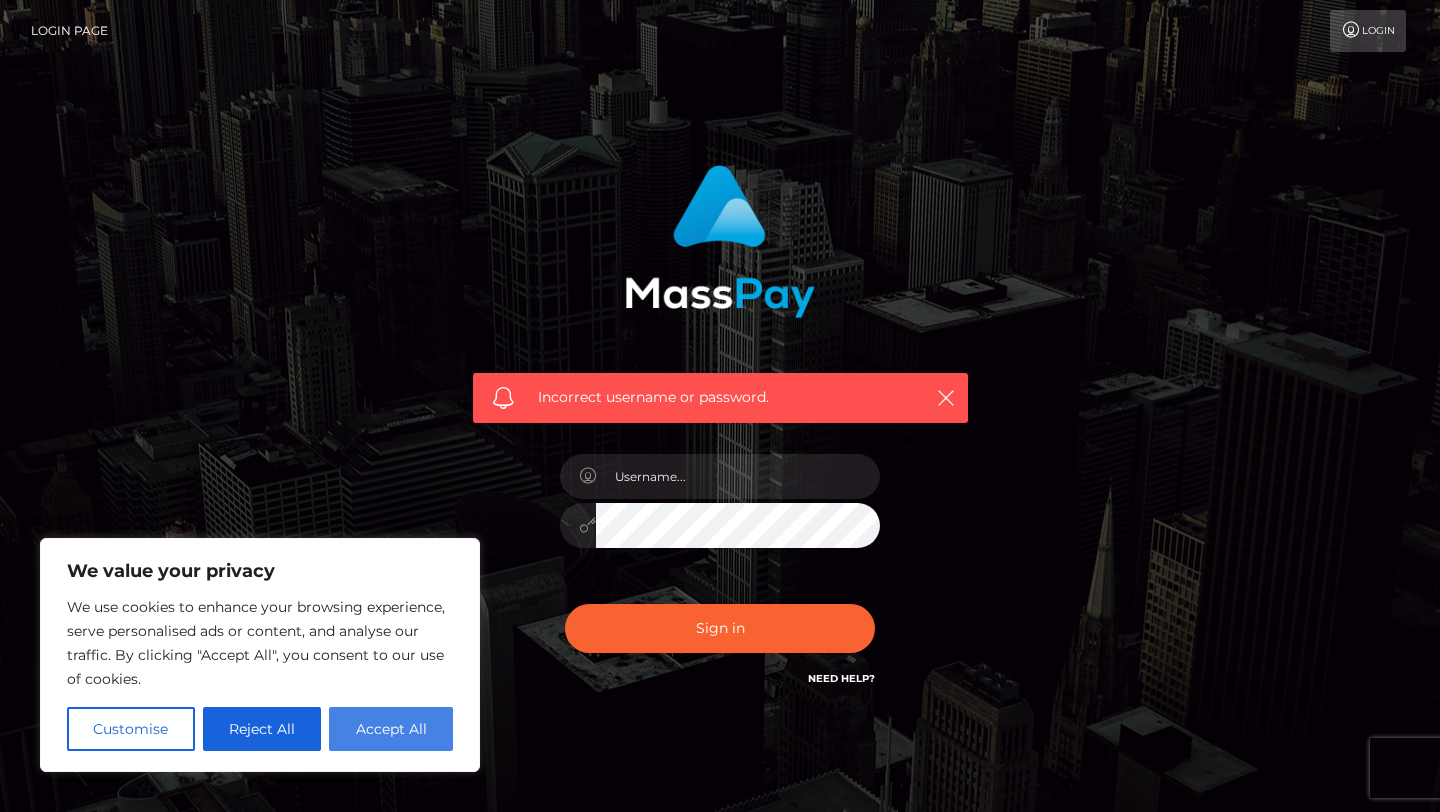 click on "Accept All" at bounding box center [391, 729] 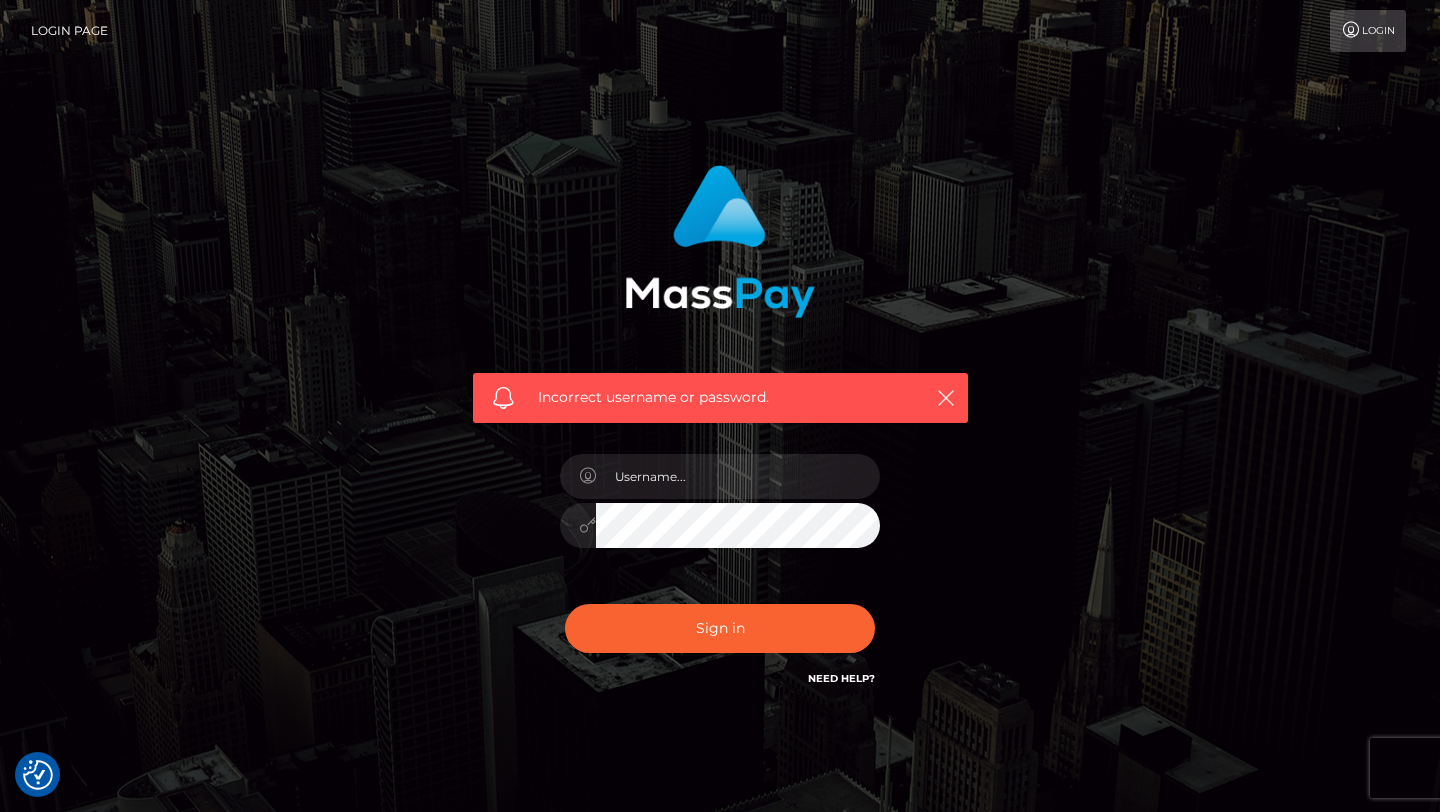 checkbox on "true" 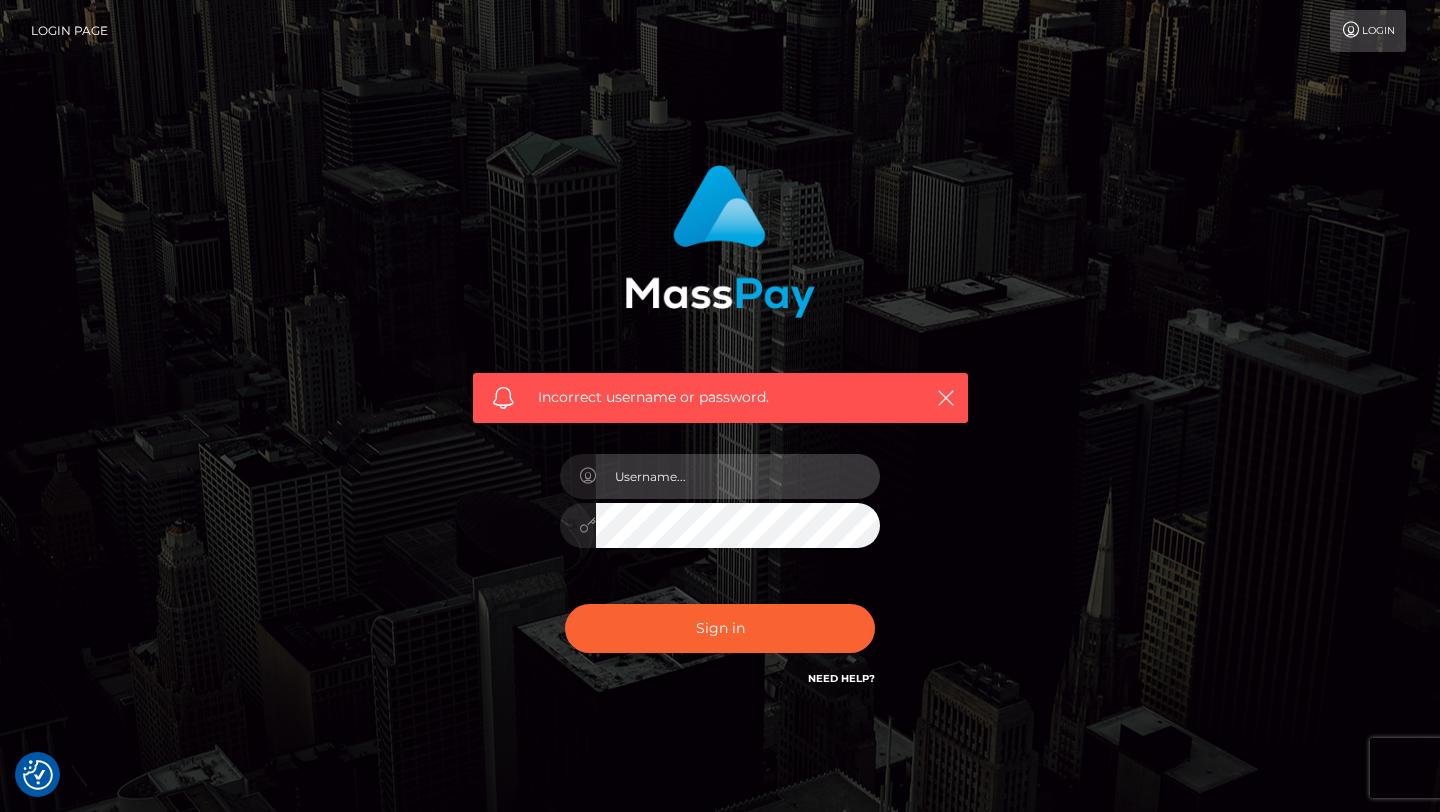 click at bounding box center (738, 476) 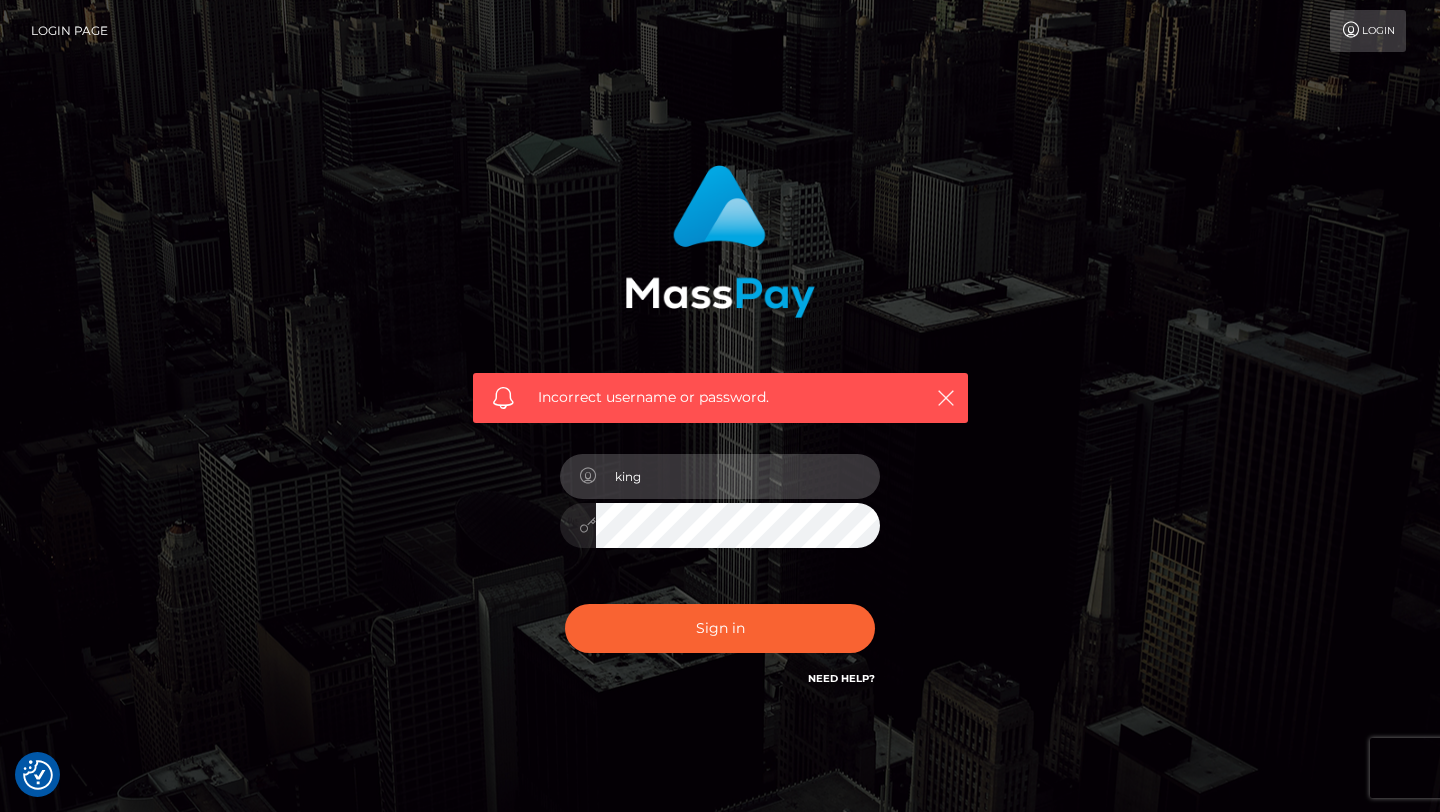 type on "kingfeetk@gmail.com" 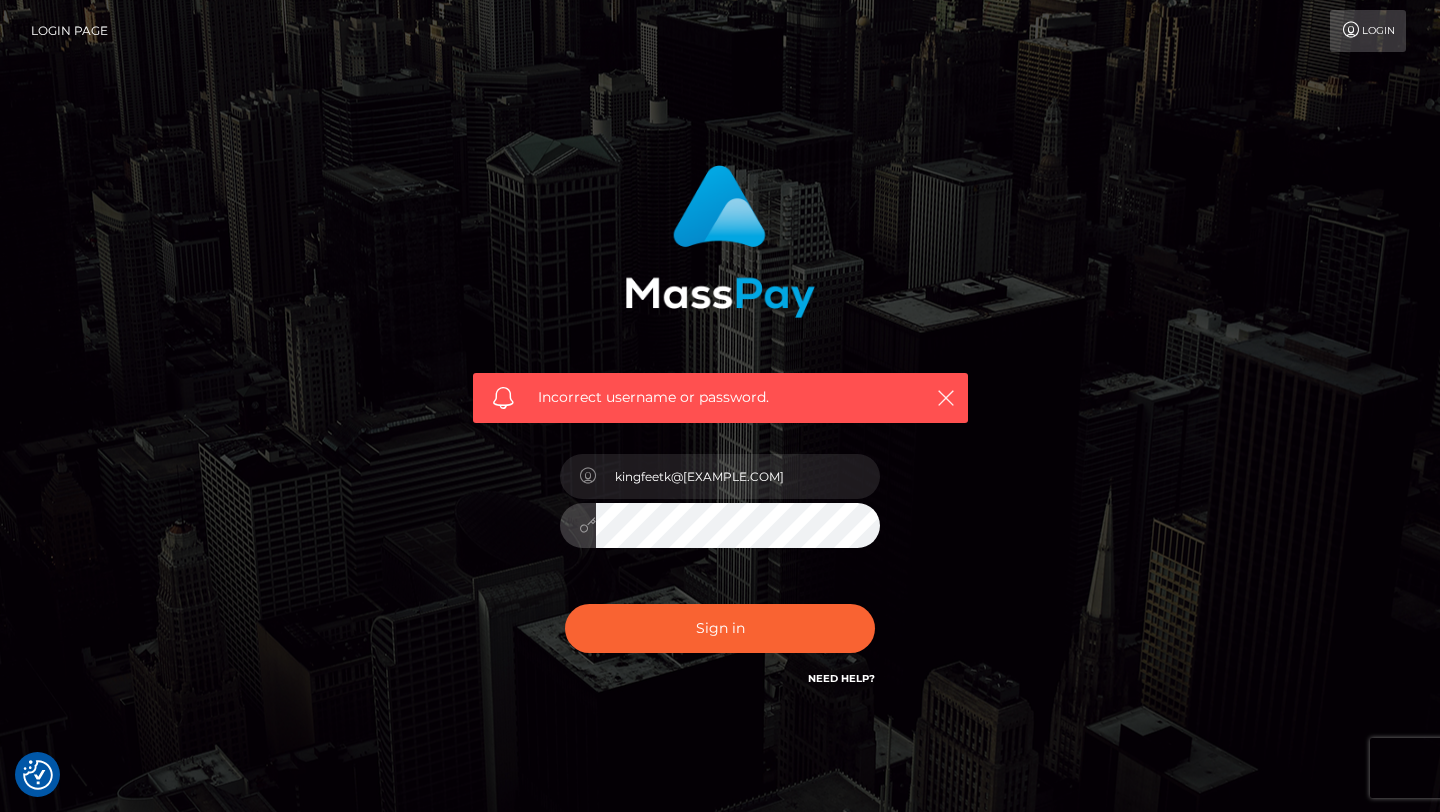 click on "Sign in" at bounding box center [720, 628] 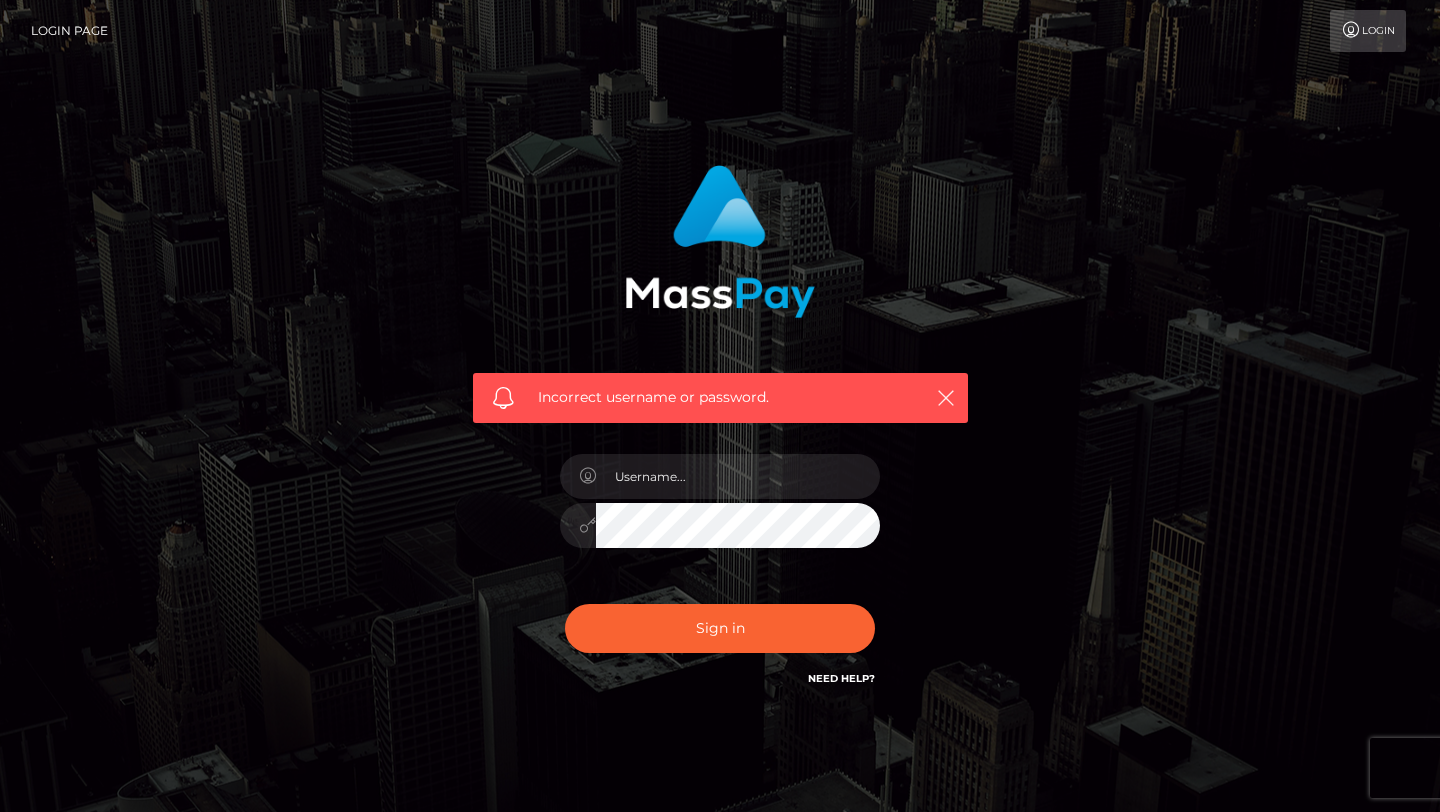 scroll, scrollTop: 0, scrollLeft: 0, axis: both 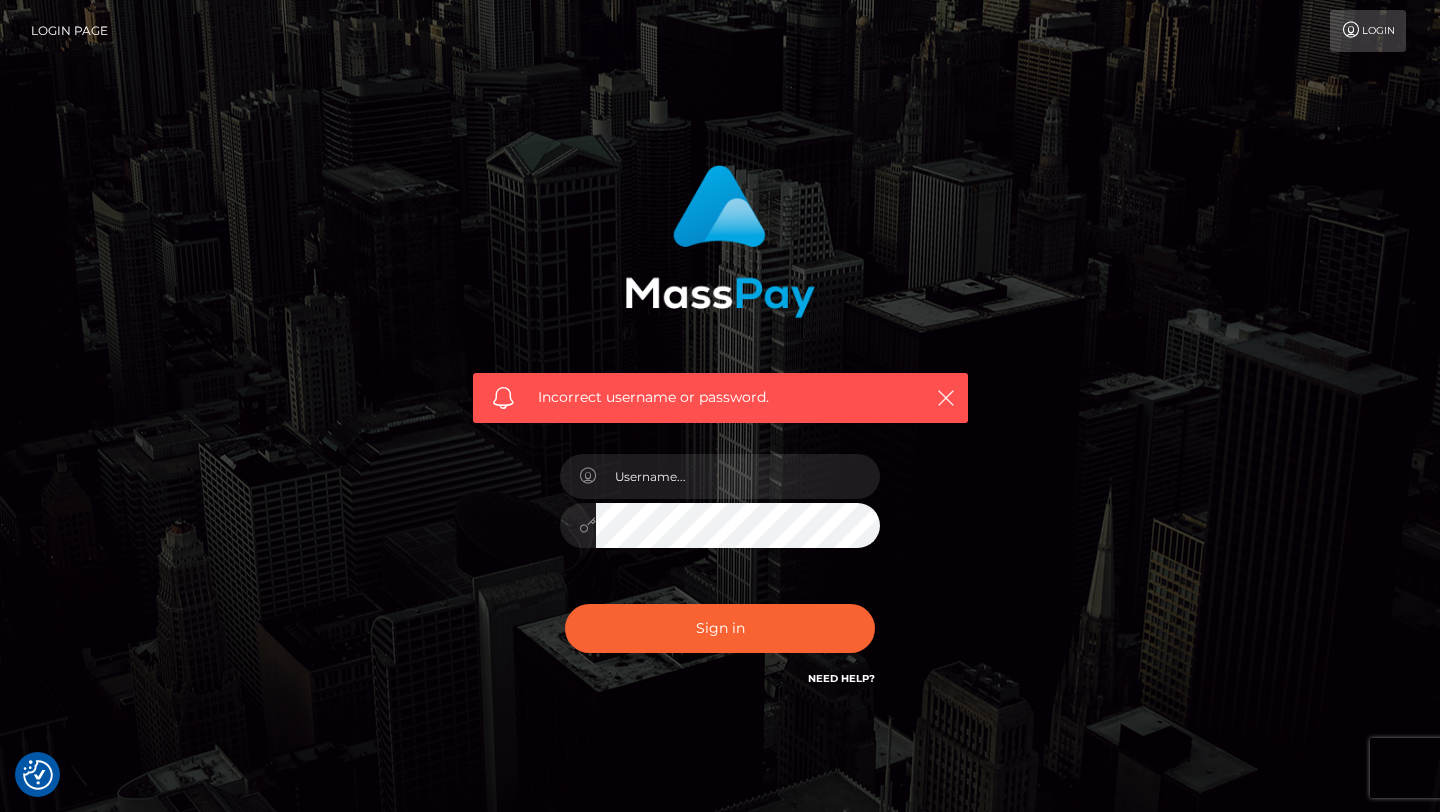 checkbox on "true" 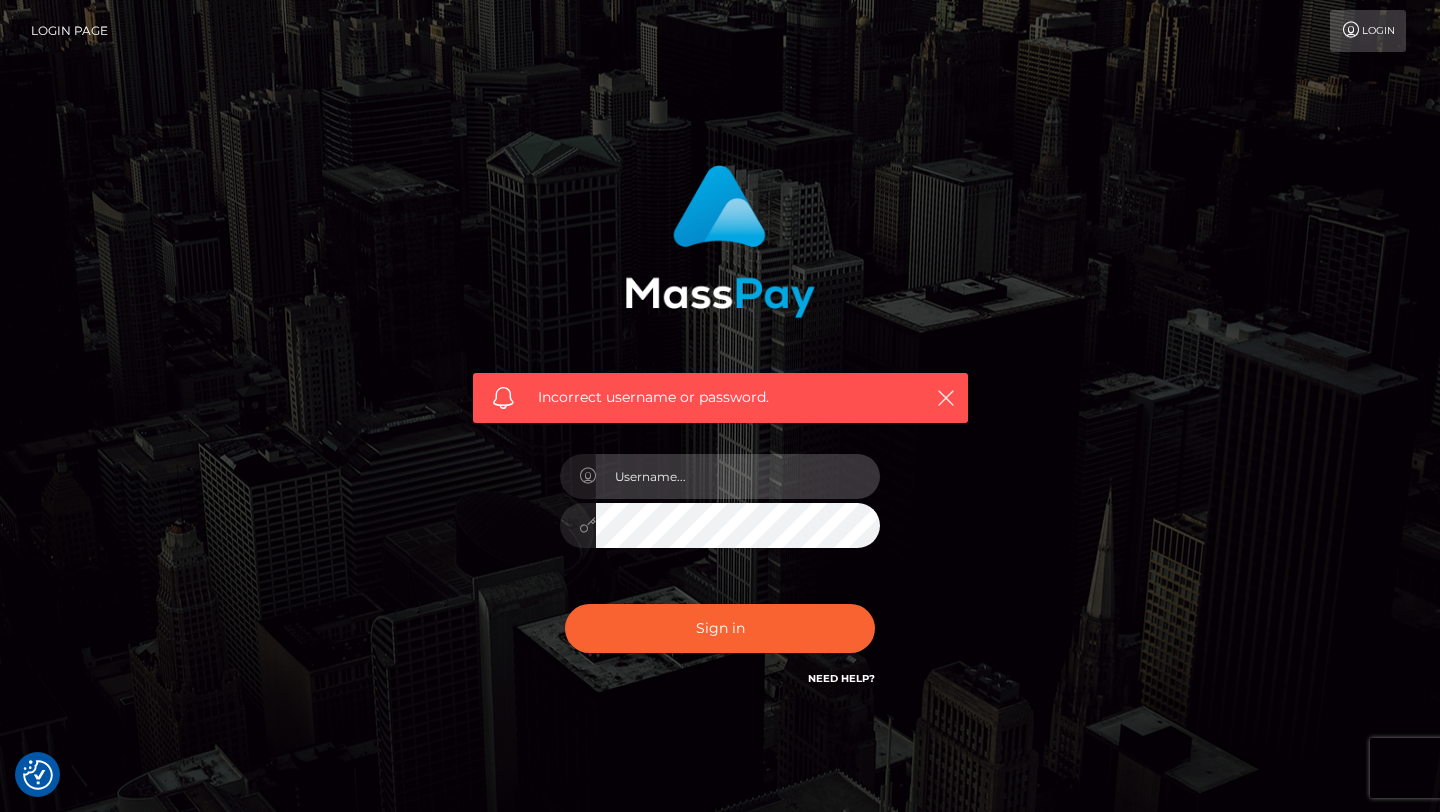 click at bounding box center [738, 476] 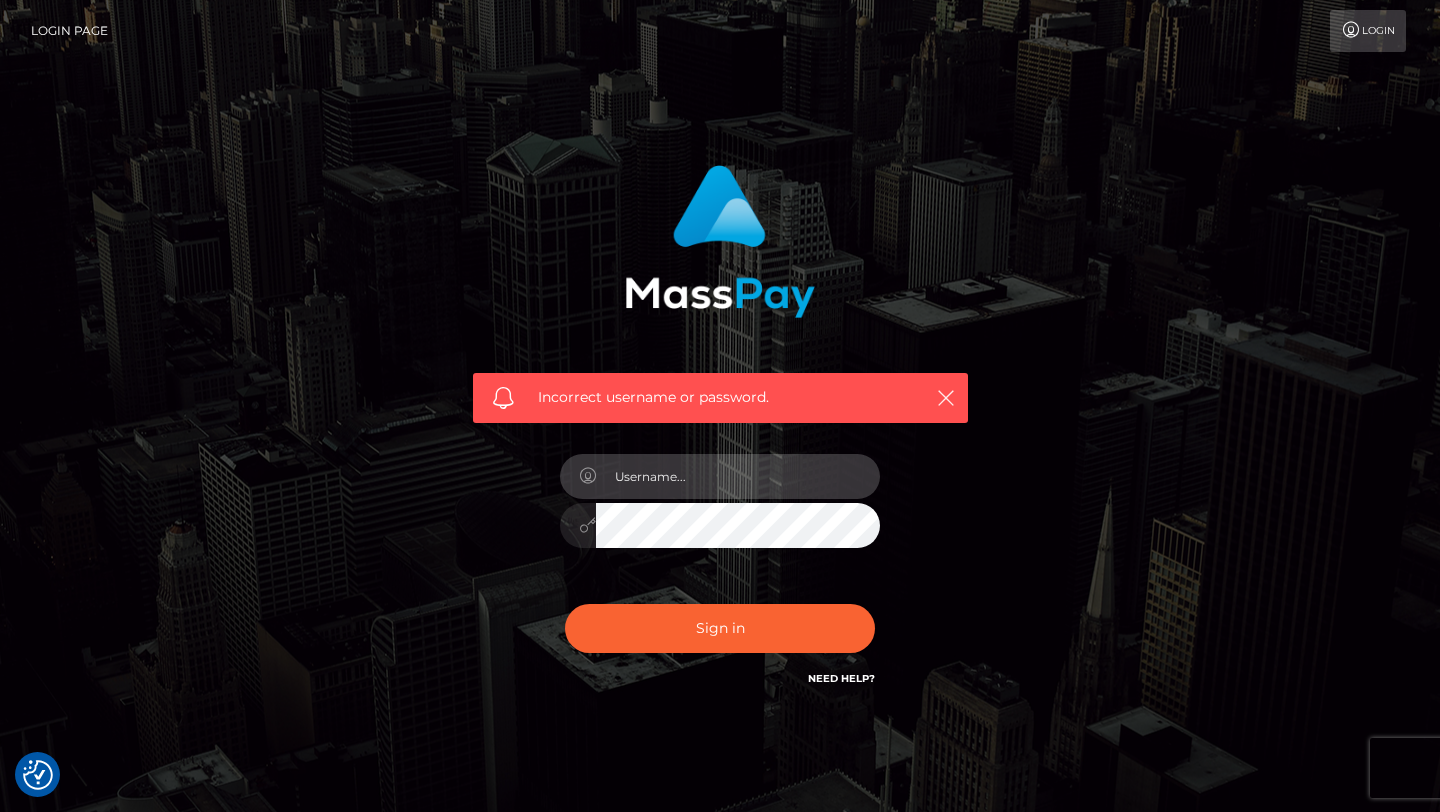 click at bounding box center (738, 476) 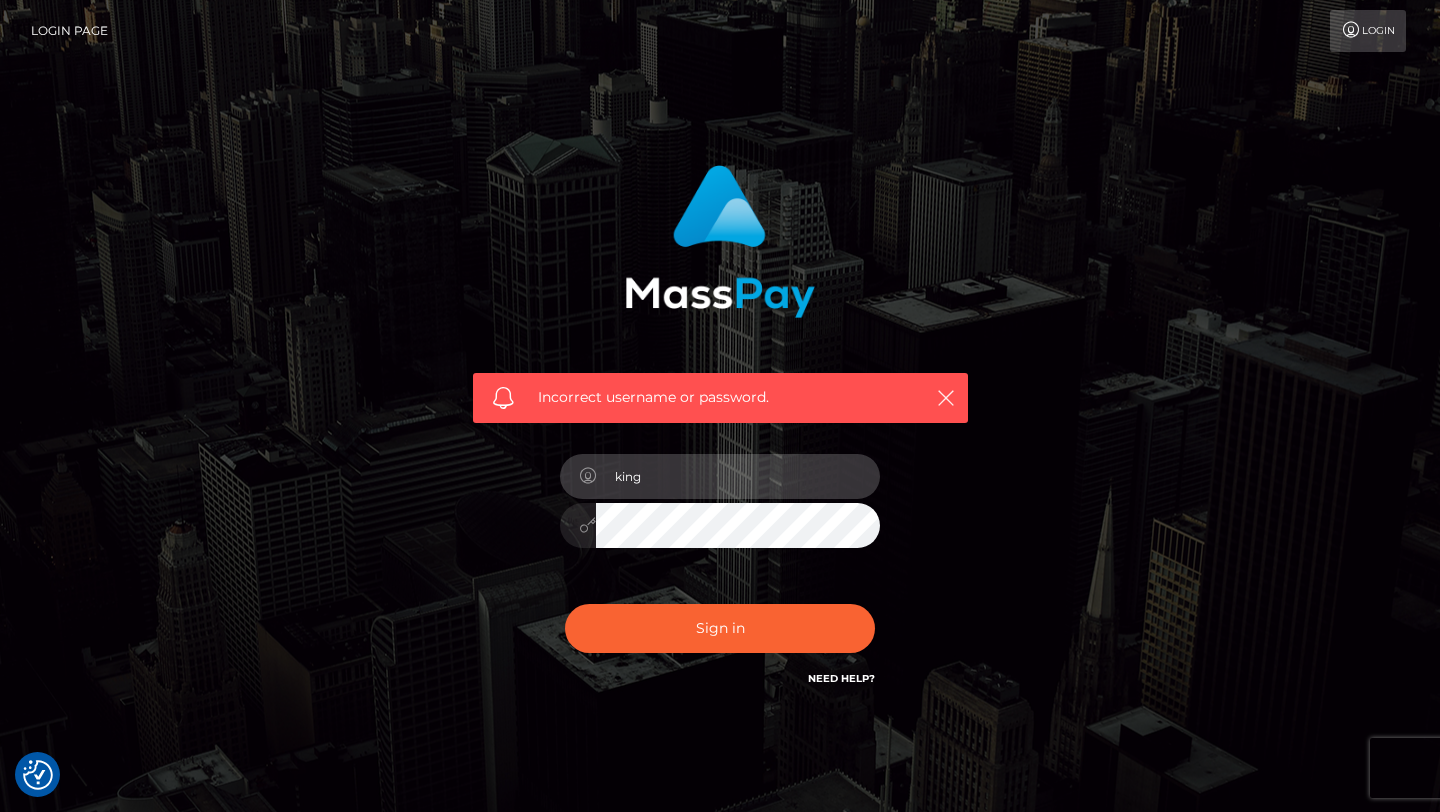 type on "[USERNAME]@example.com" 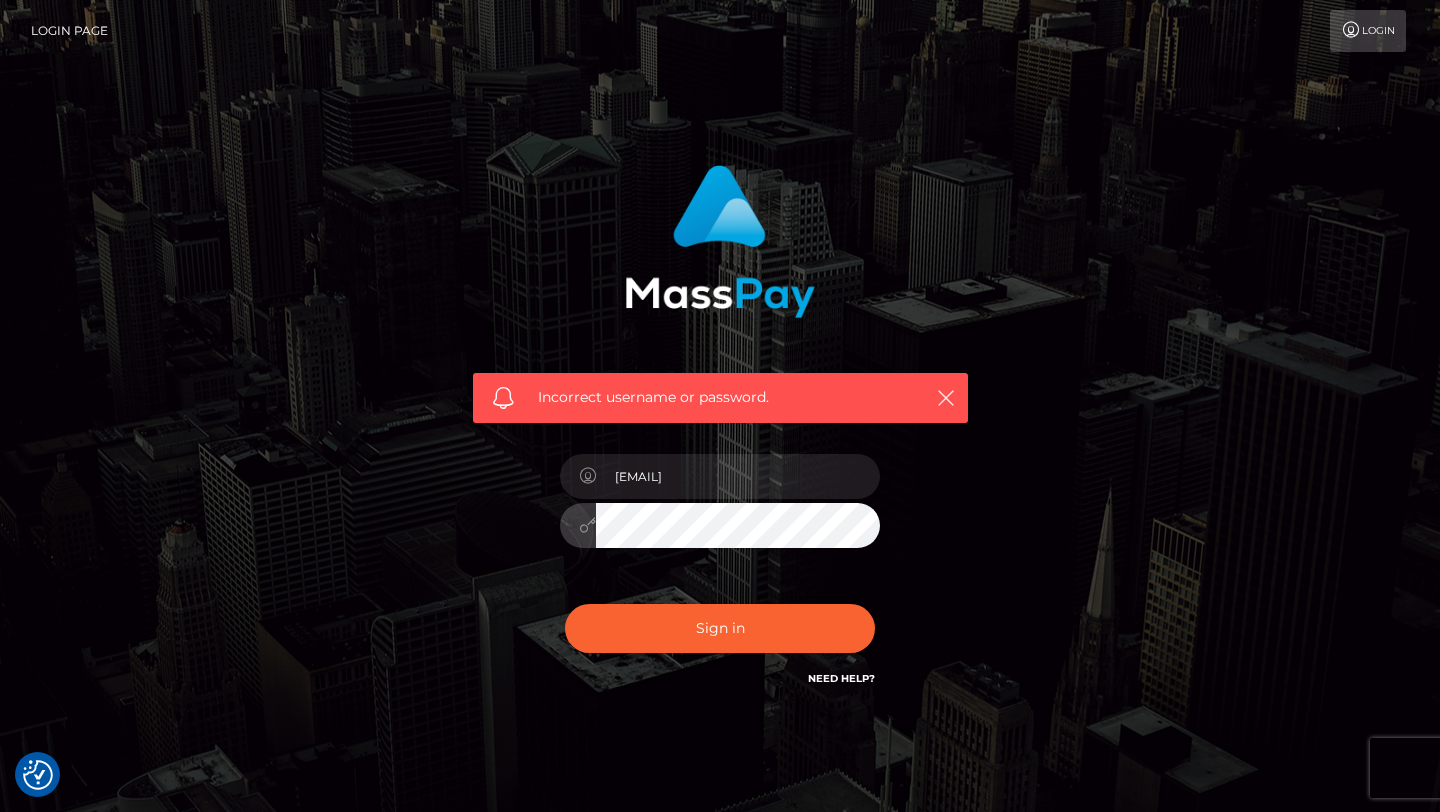 click on "Sign in" at bounding box center (720, 628) 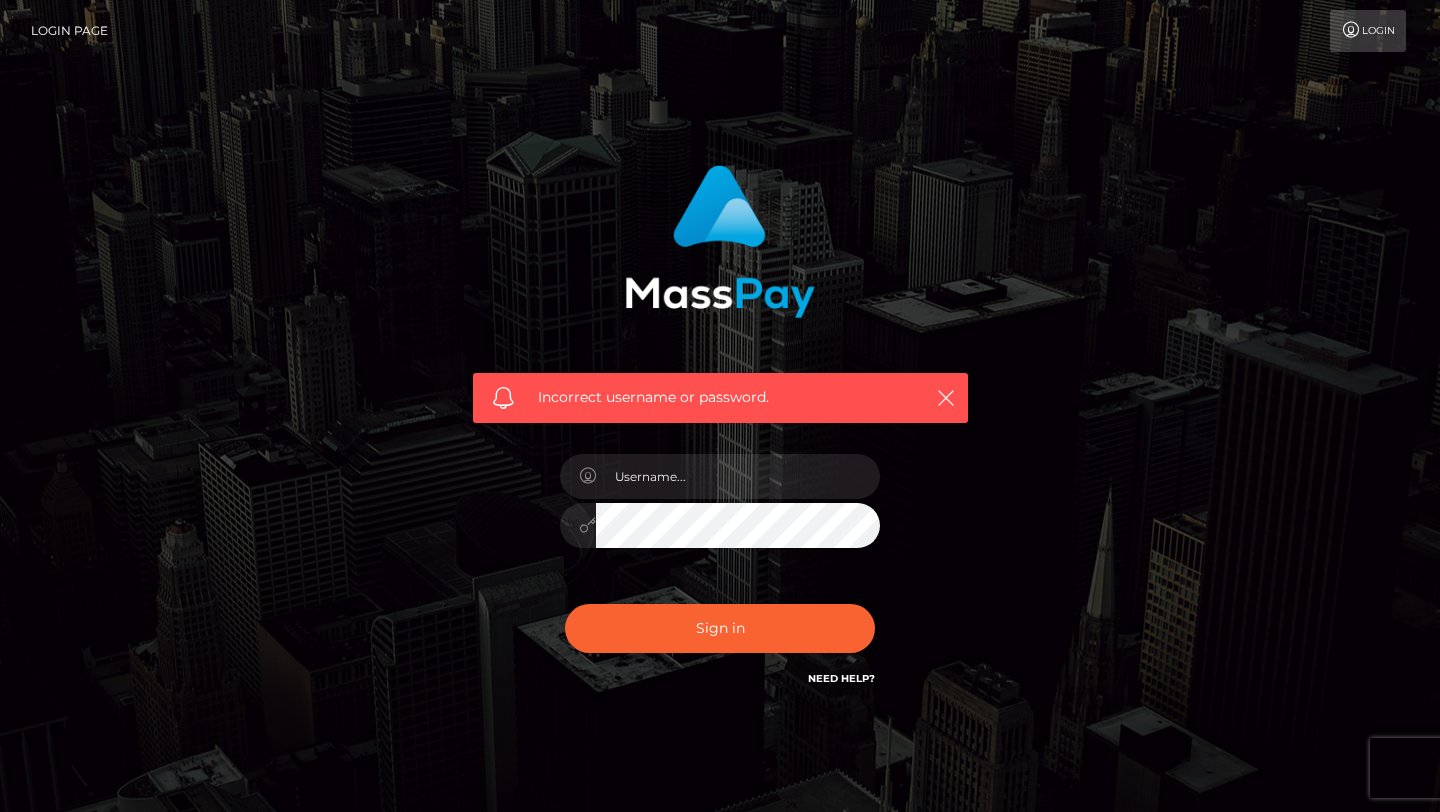 scroll, scrollTop: 0, scrollLeft: 0, axis: both 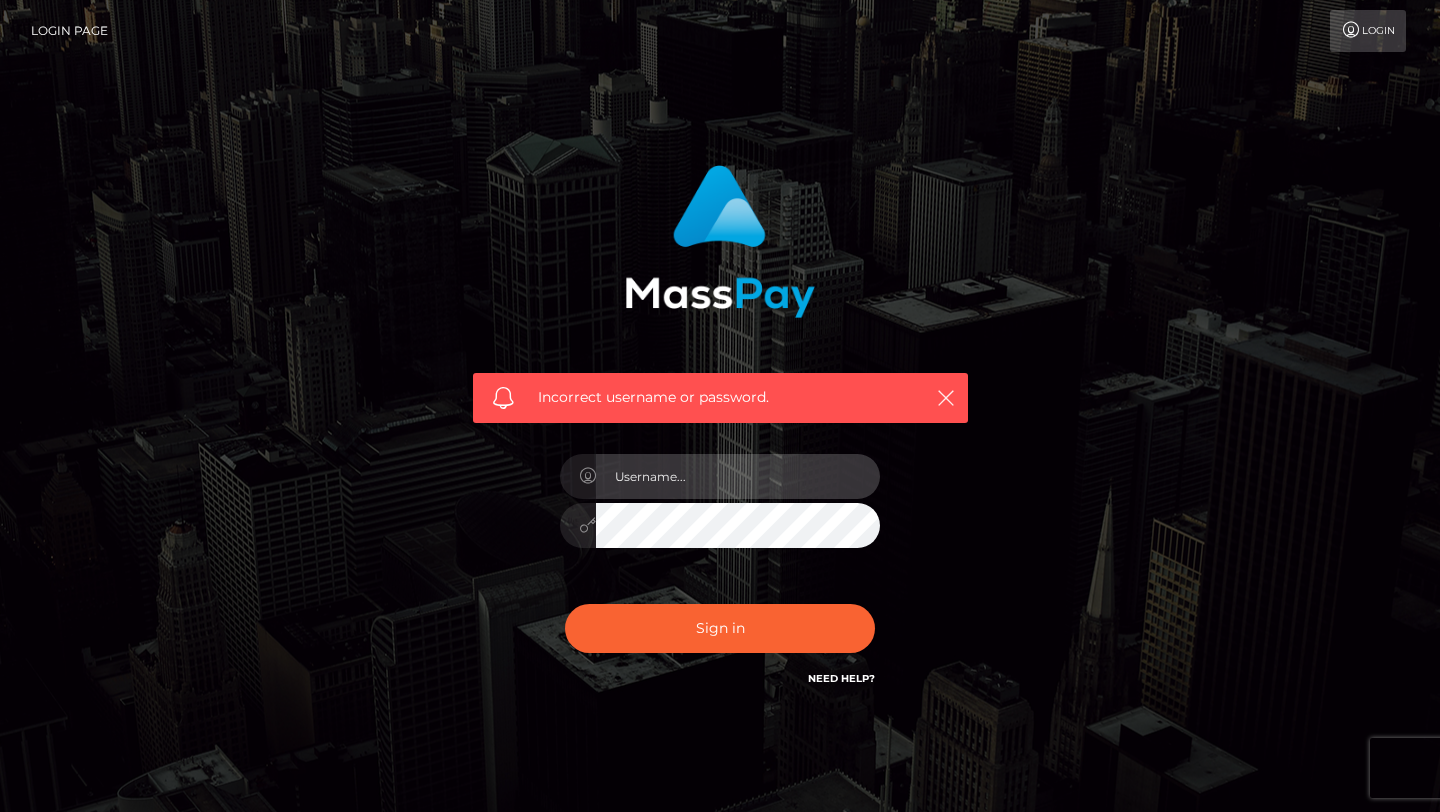 click at bounding box center [738, 476] 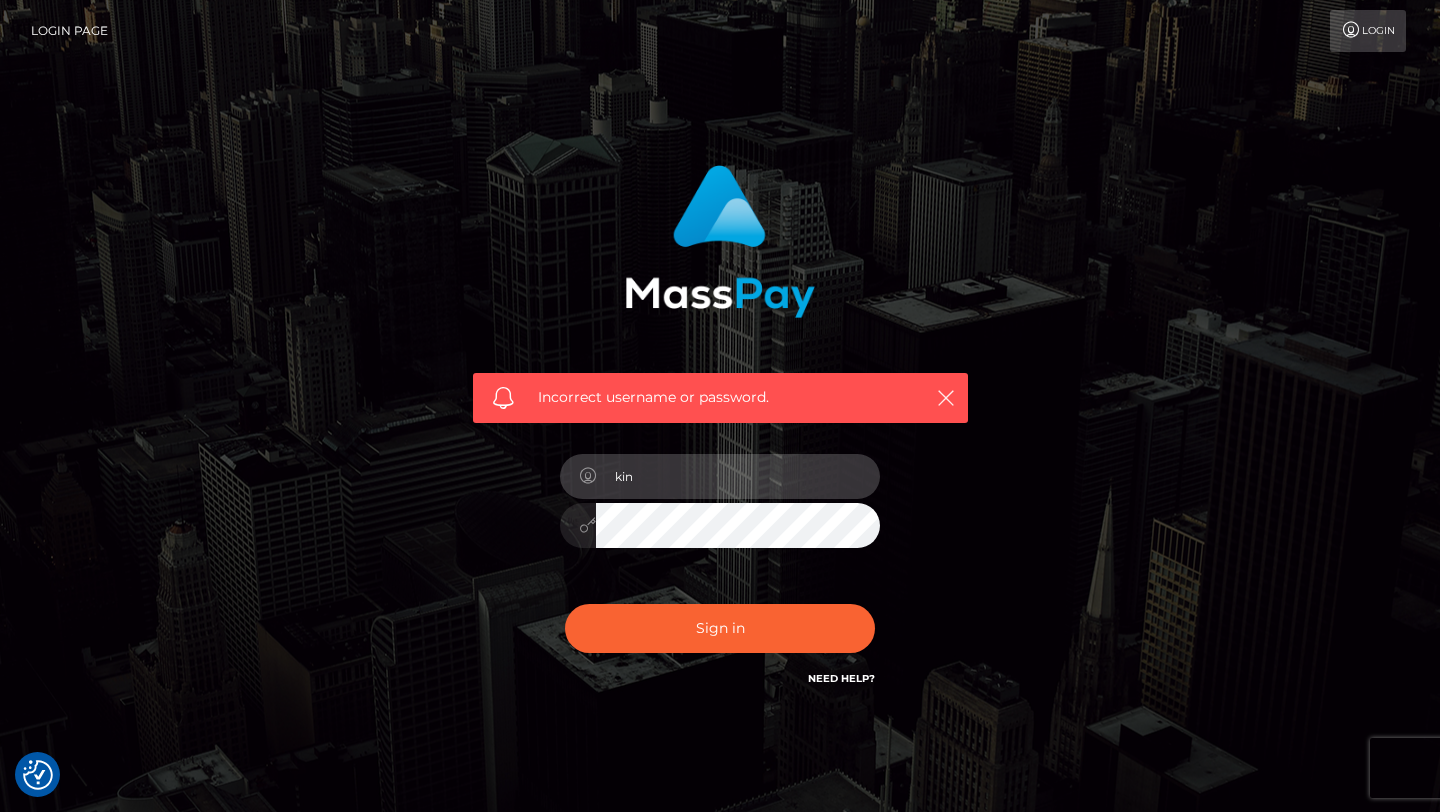 type on "[USERNAME]@example.com" 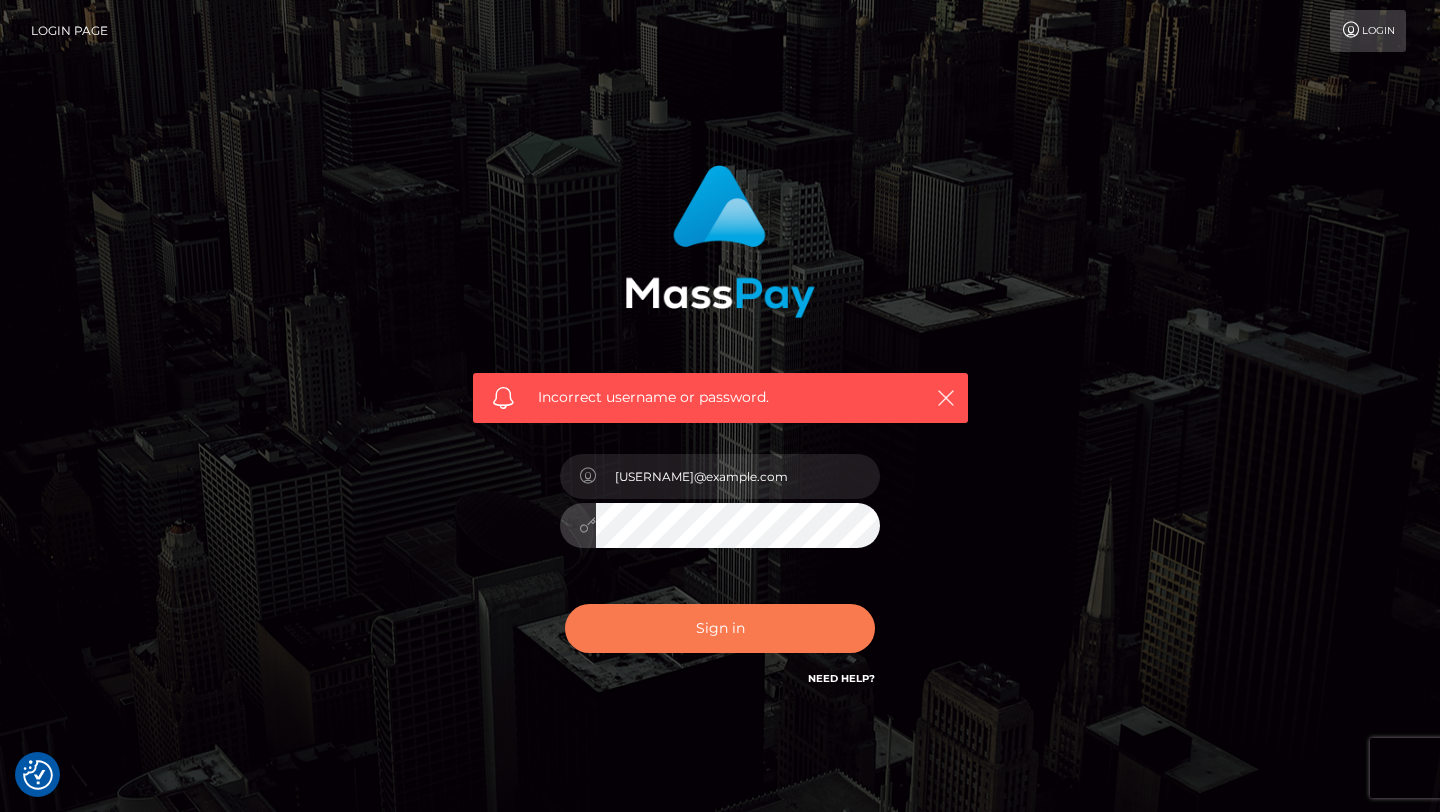 click on "Sign in" at bounding box center (720, 628) 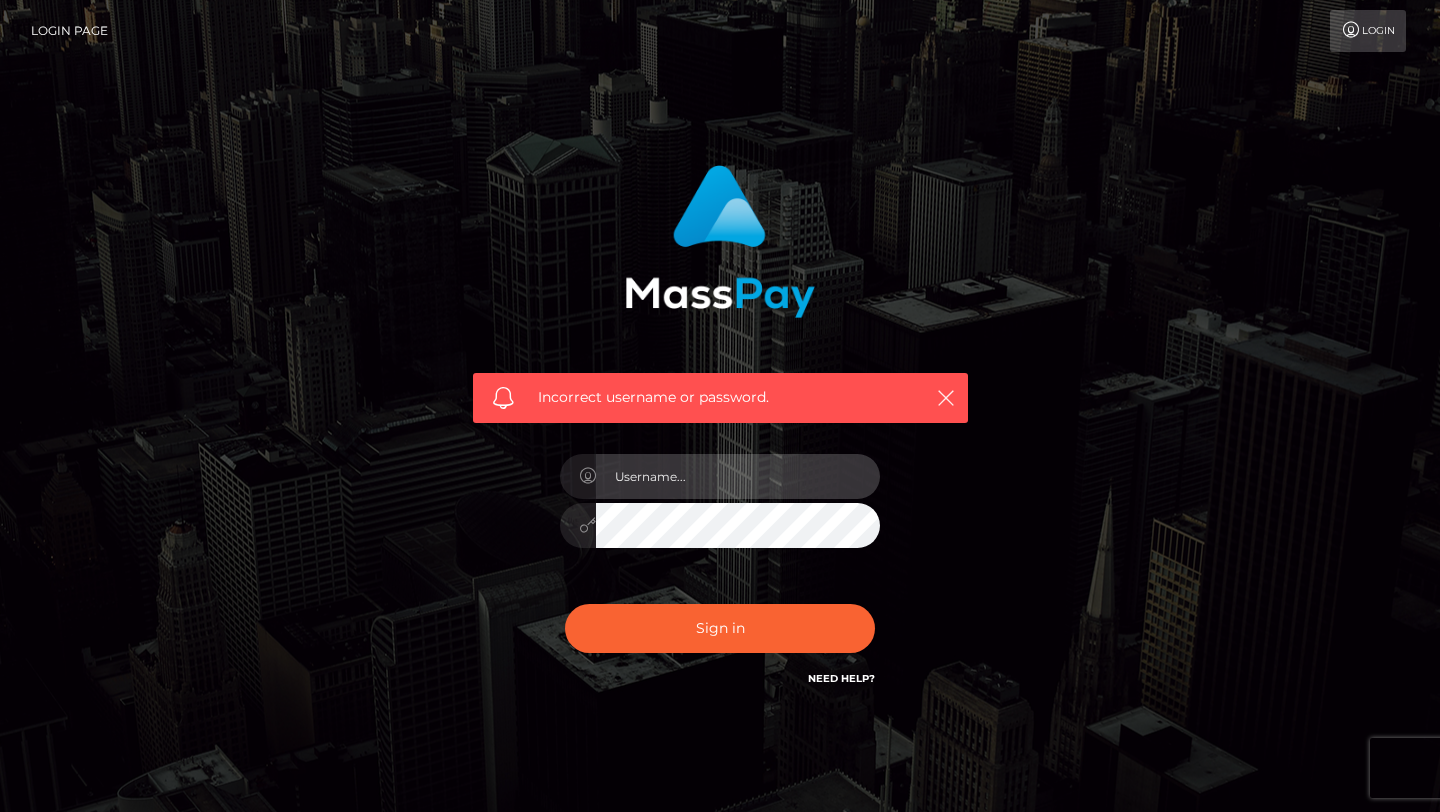 click at bounding box center [738, 476] 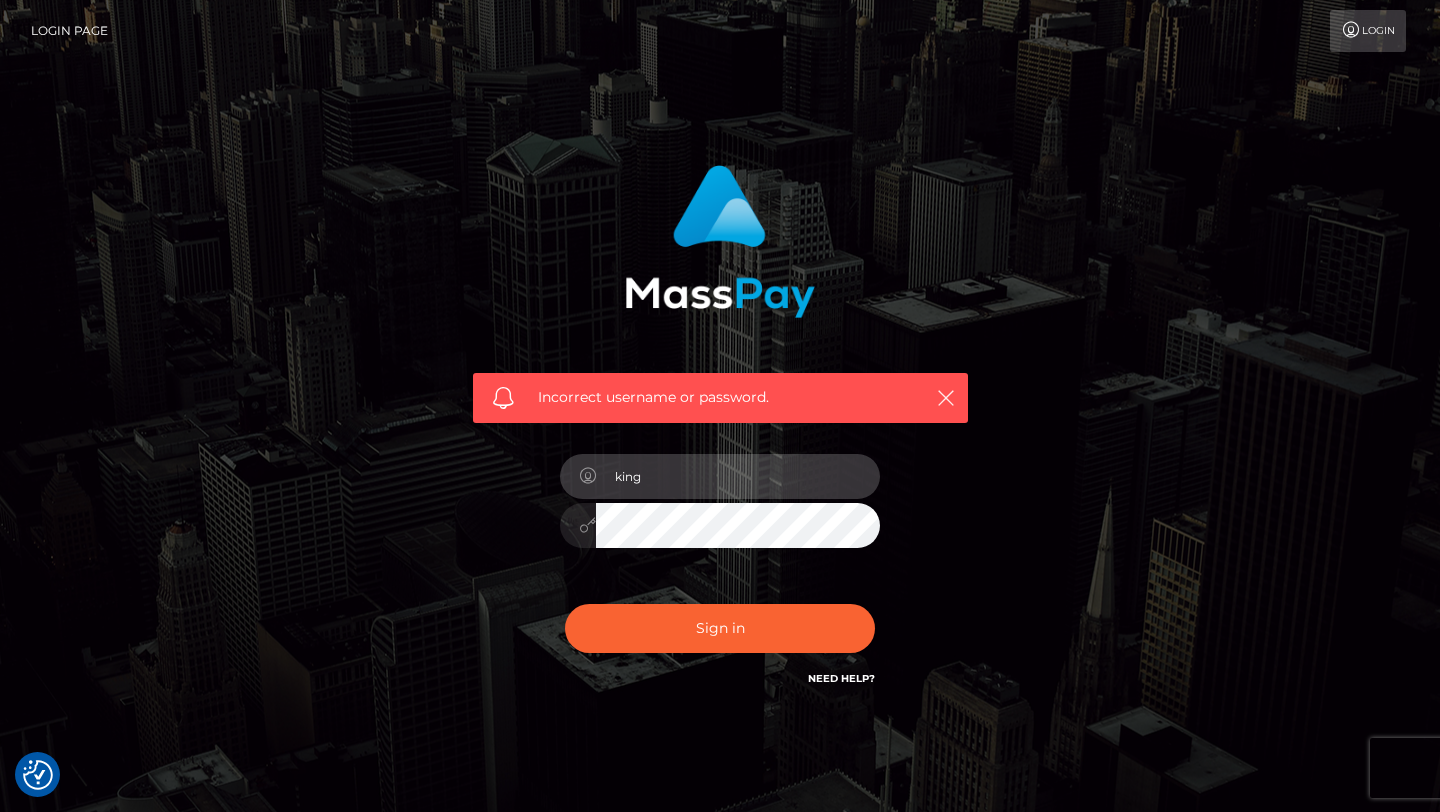 type on "[USERNAME]@example.com" 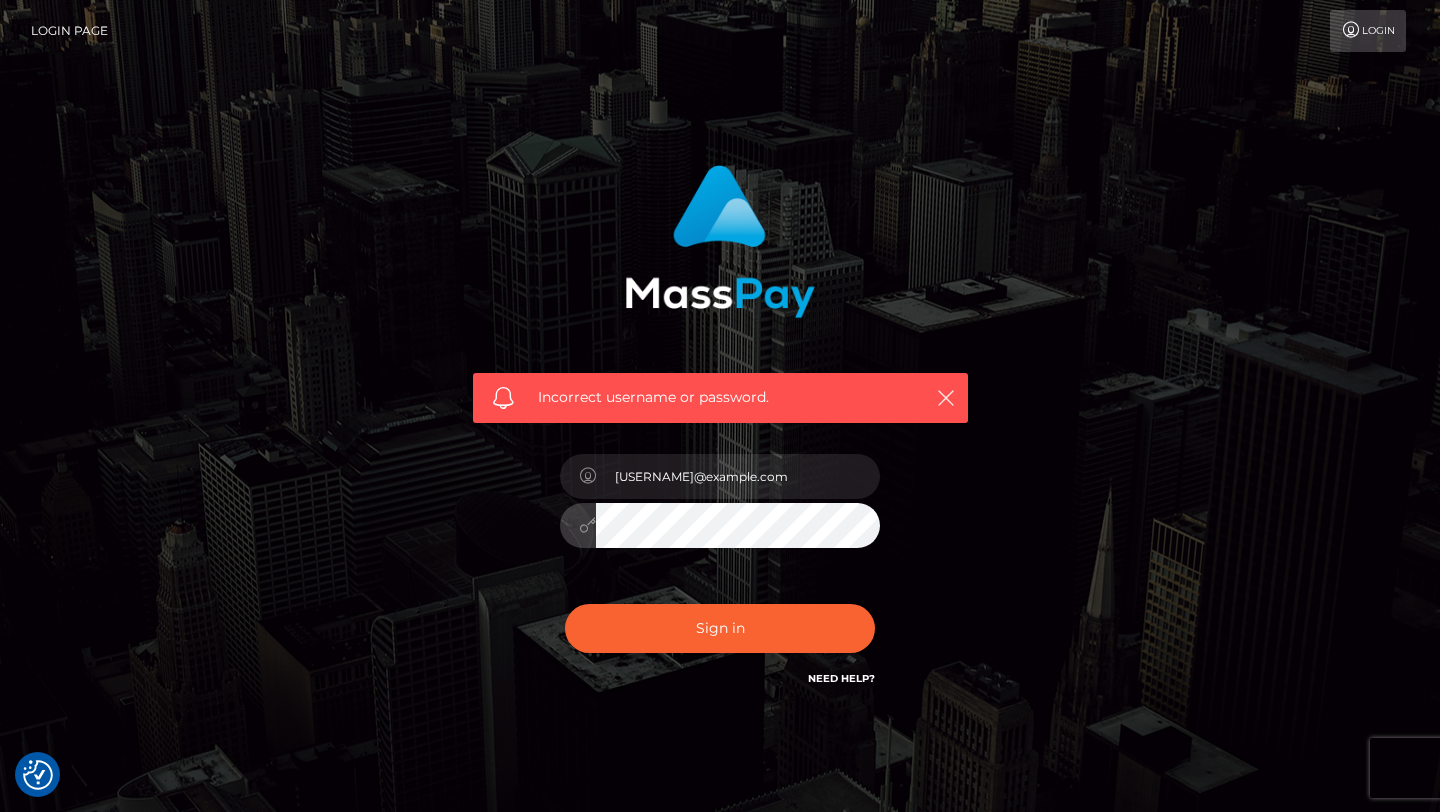 click on "Sign in" at bounding box center [720, 628] 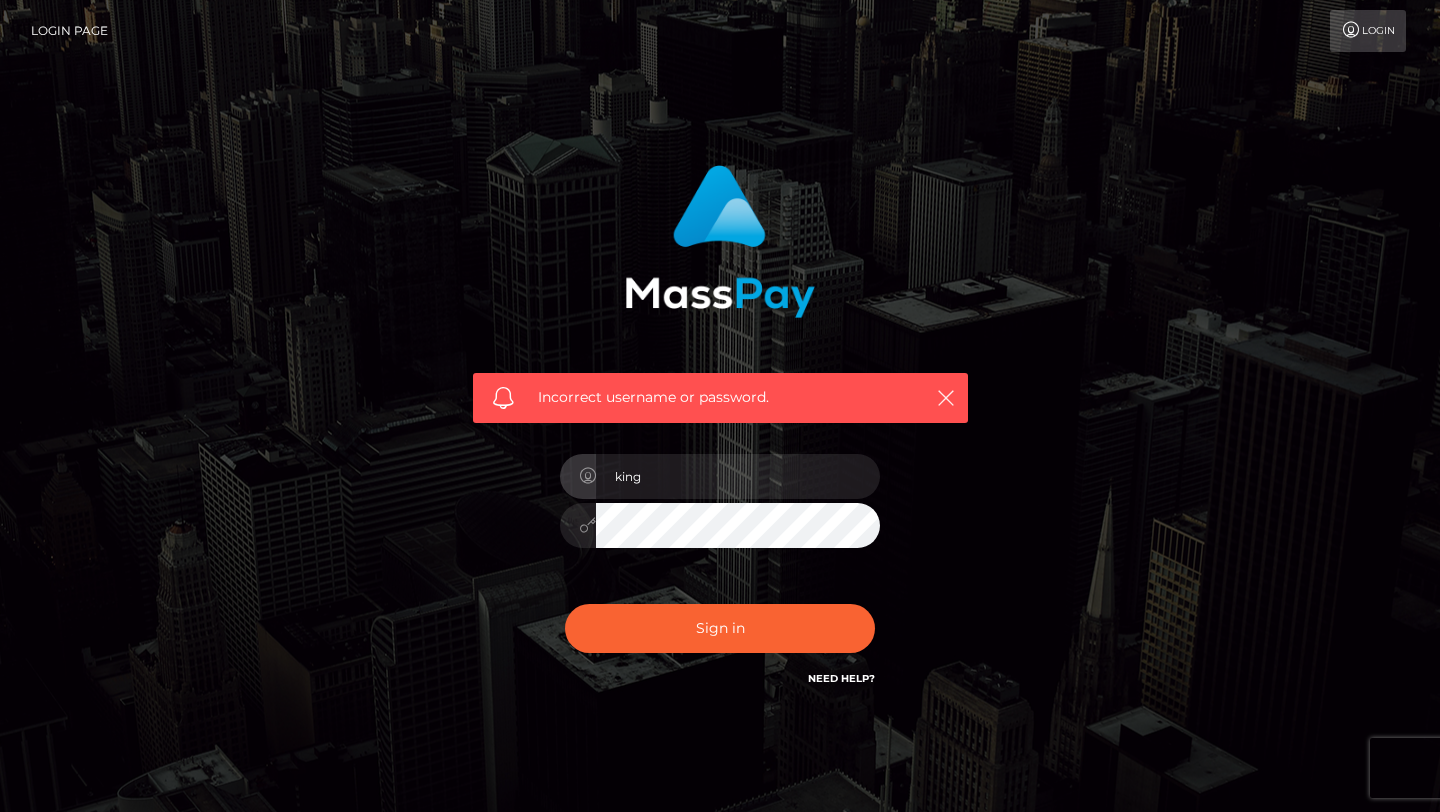 scroll, scrollTop: 0, scrollLeft: 0, axis: both 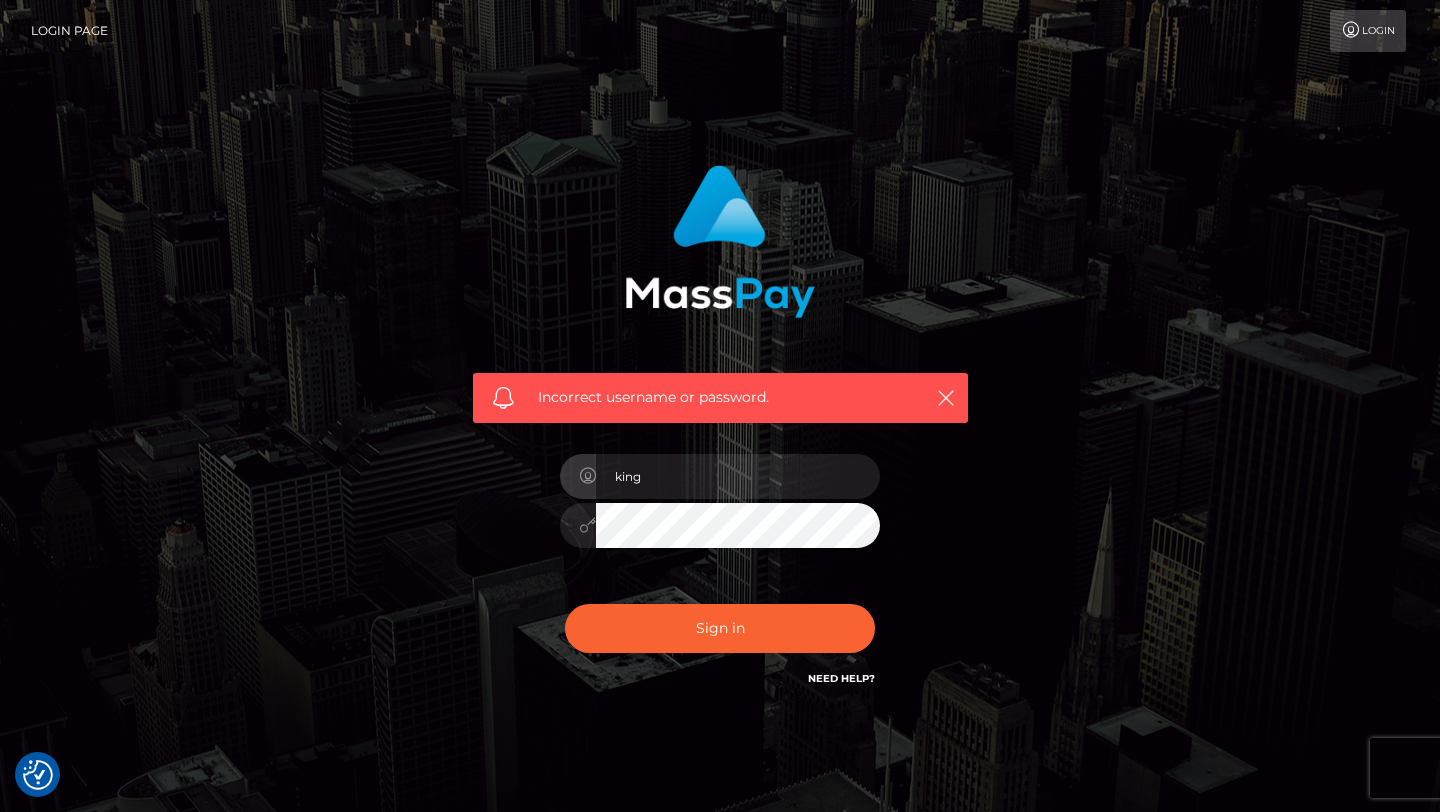 type on "[EMAIL]" 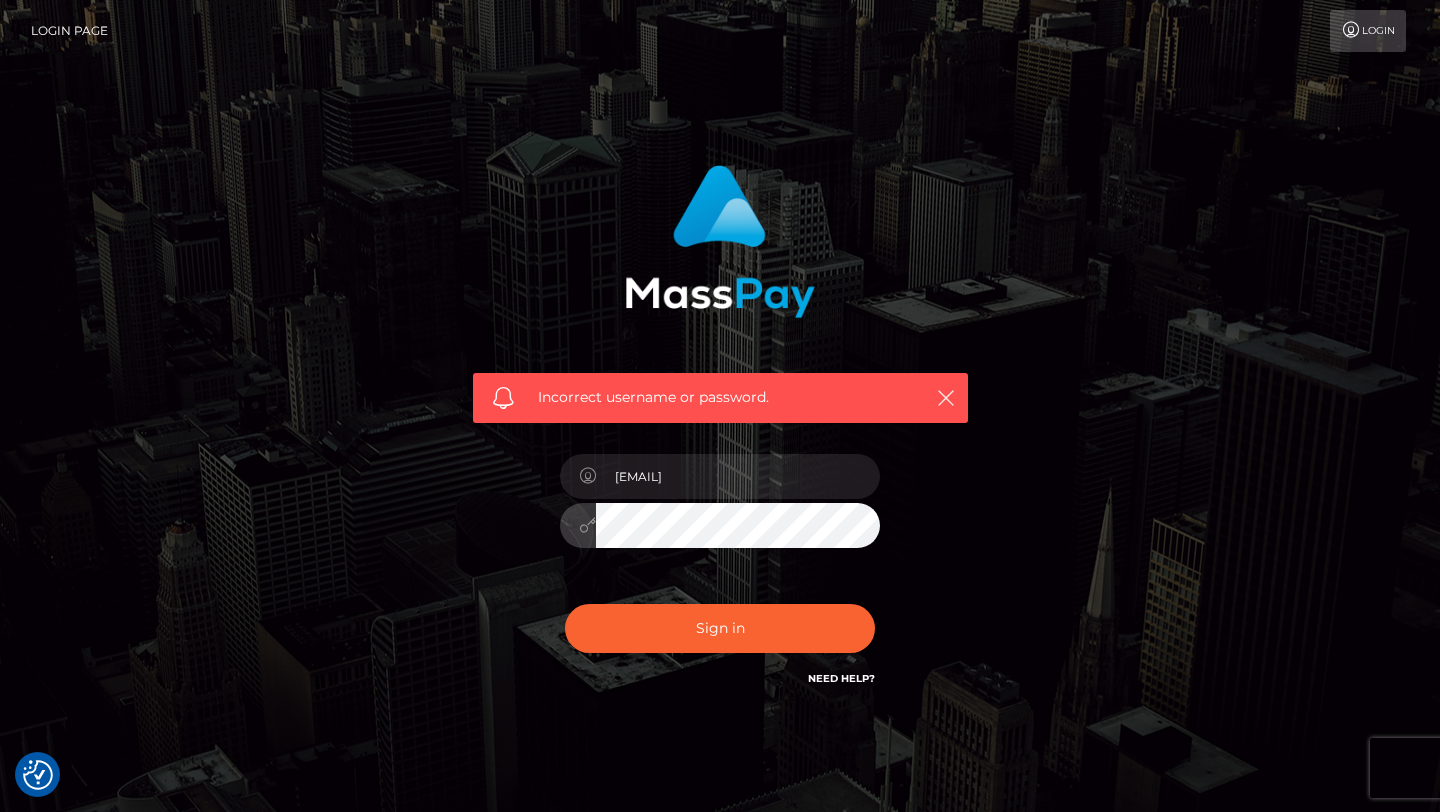 click on "Sign in" at bounding box center [720, 628] 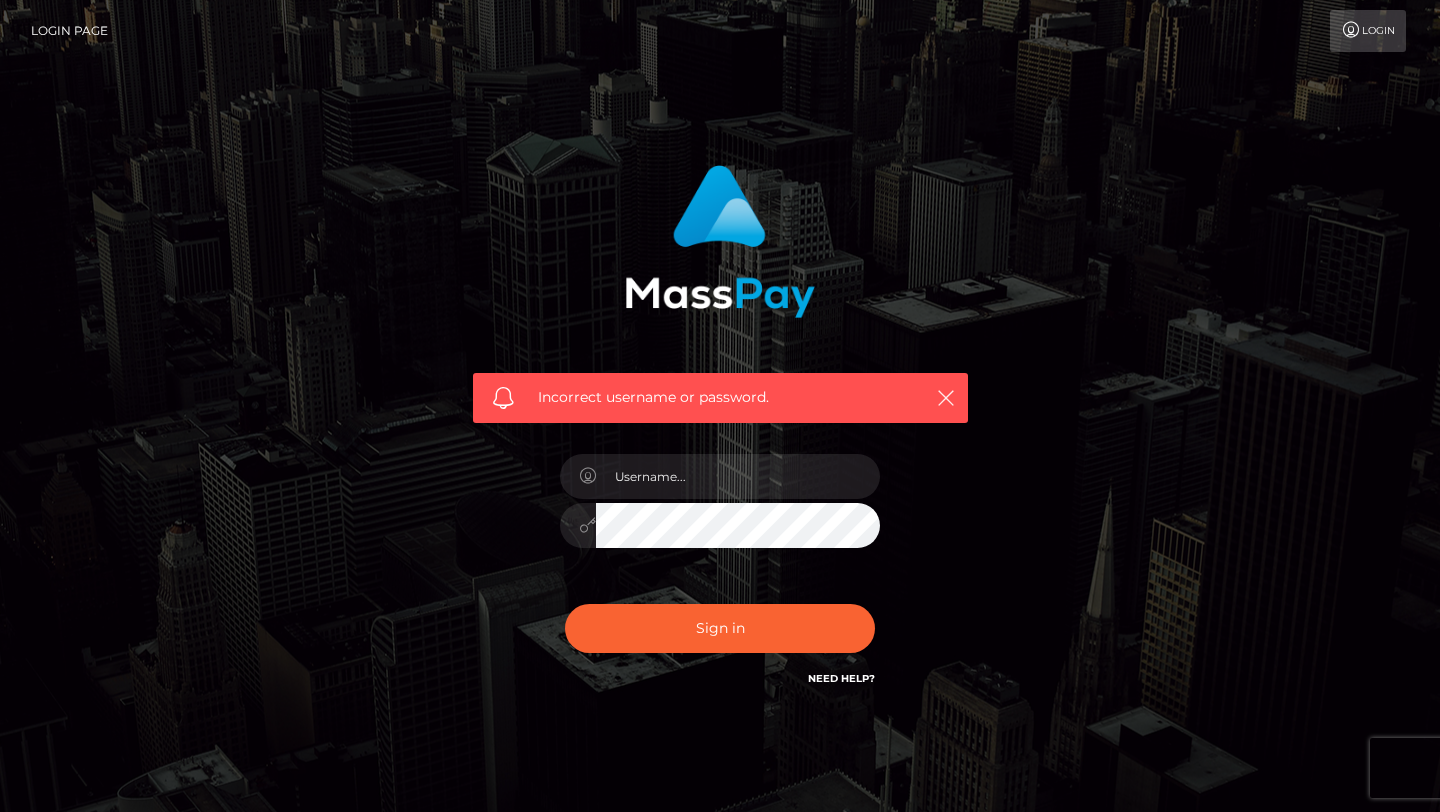 scroll, scrollTop: 0, scrollLeft: 0, axis: both 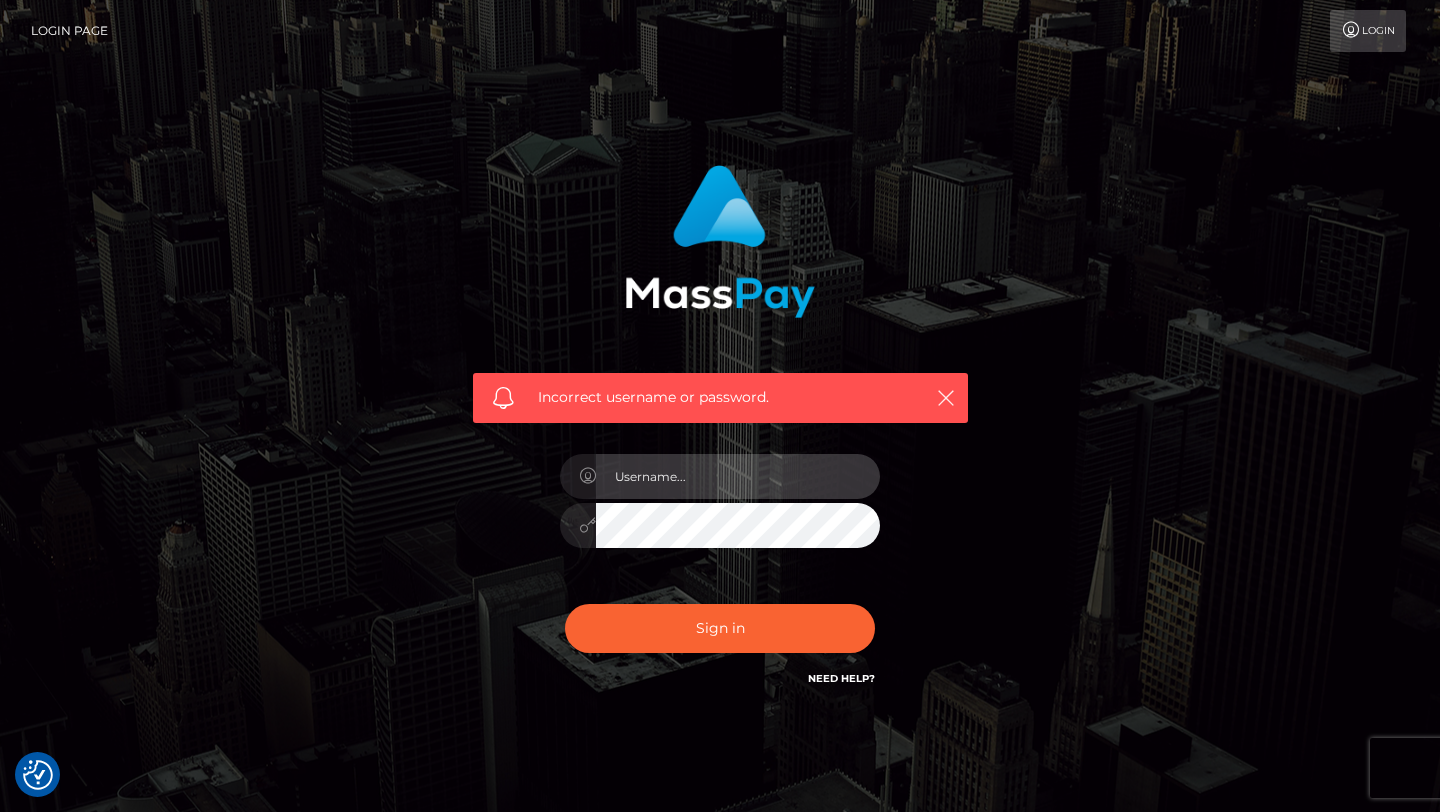 click at bounding box center (738, 476) 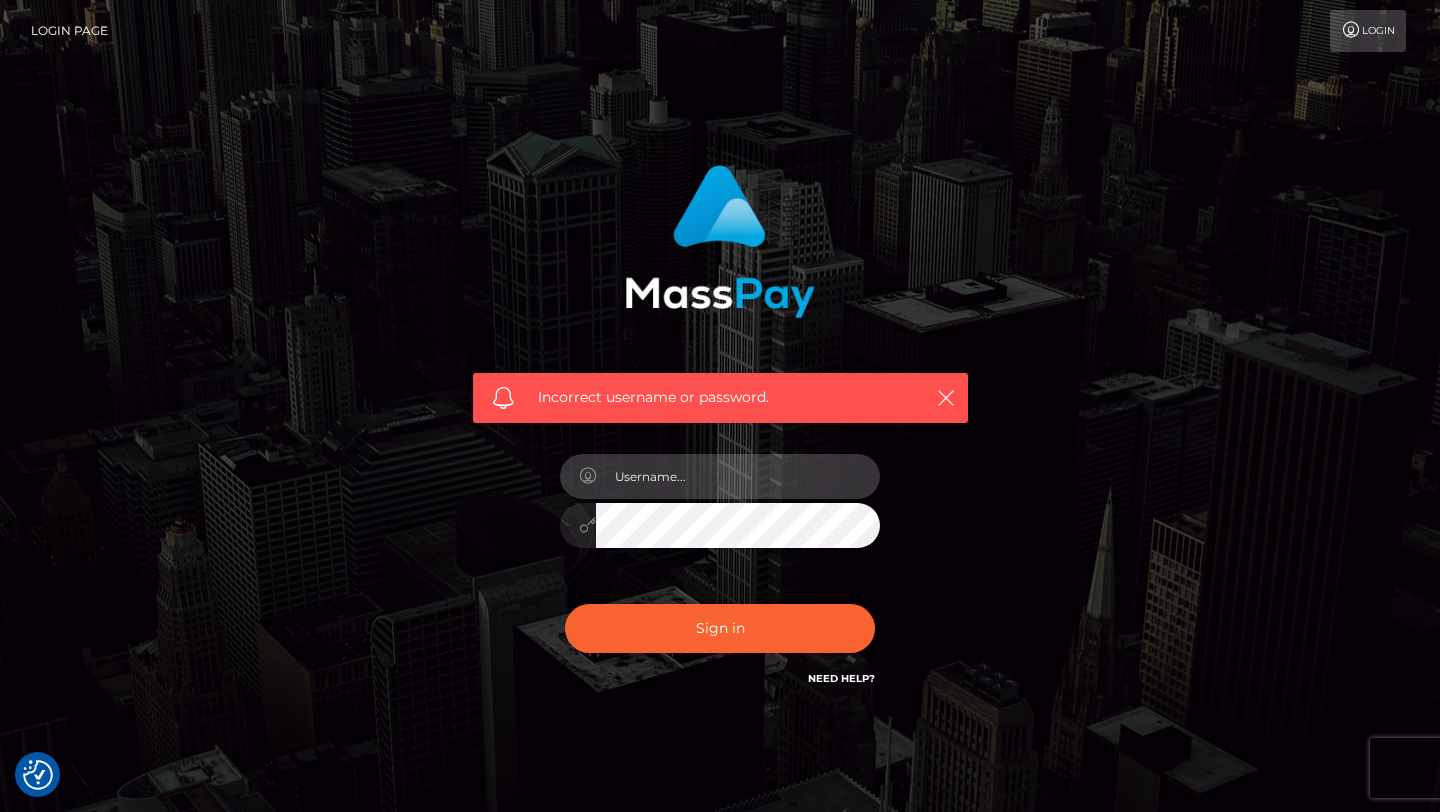 click at bounding box center (738, 476) 